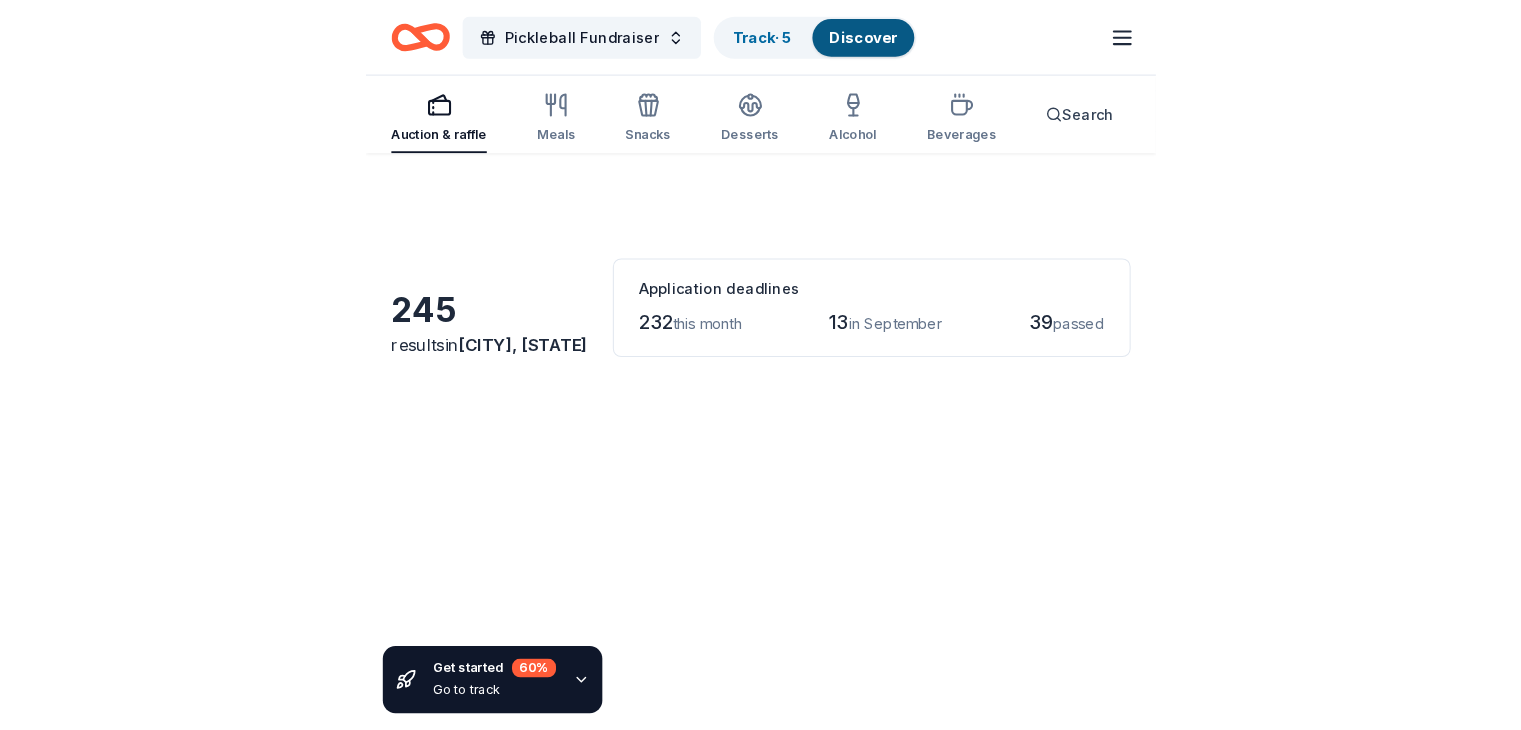 scroll, scrollTop: 0, scrollLeft: 0, axis: both 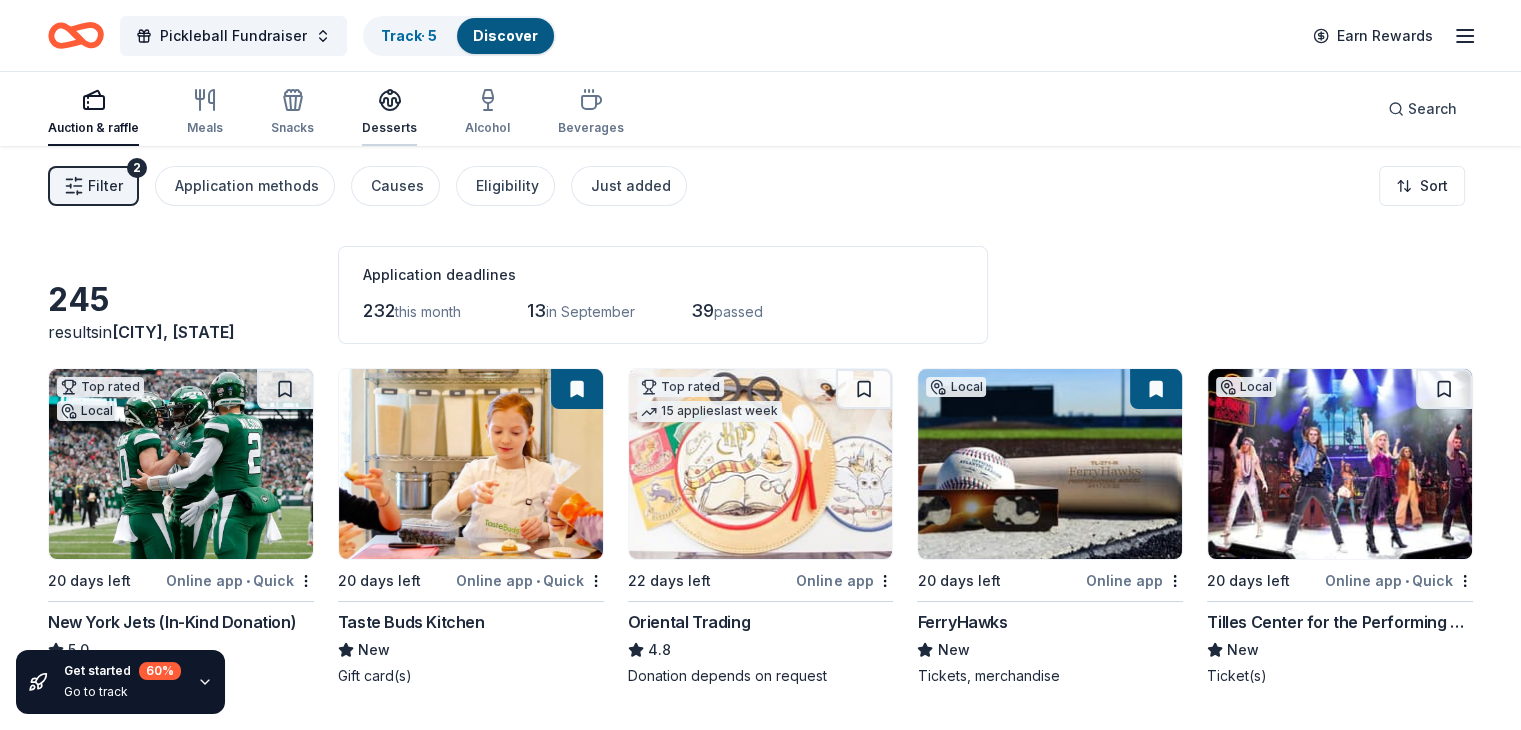 click on "Desserts" at bounding box center [389, 112] 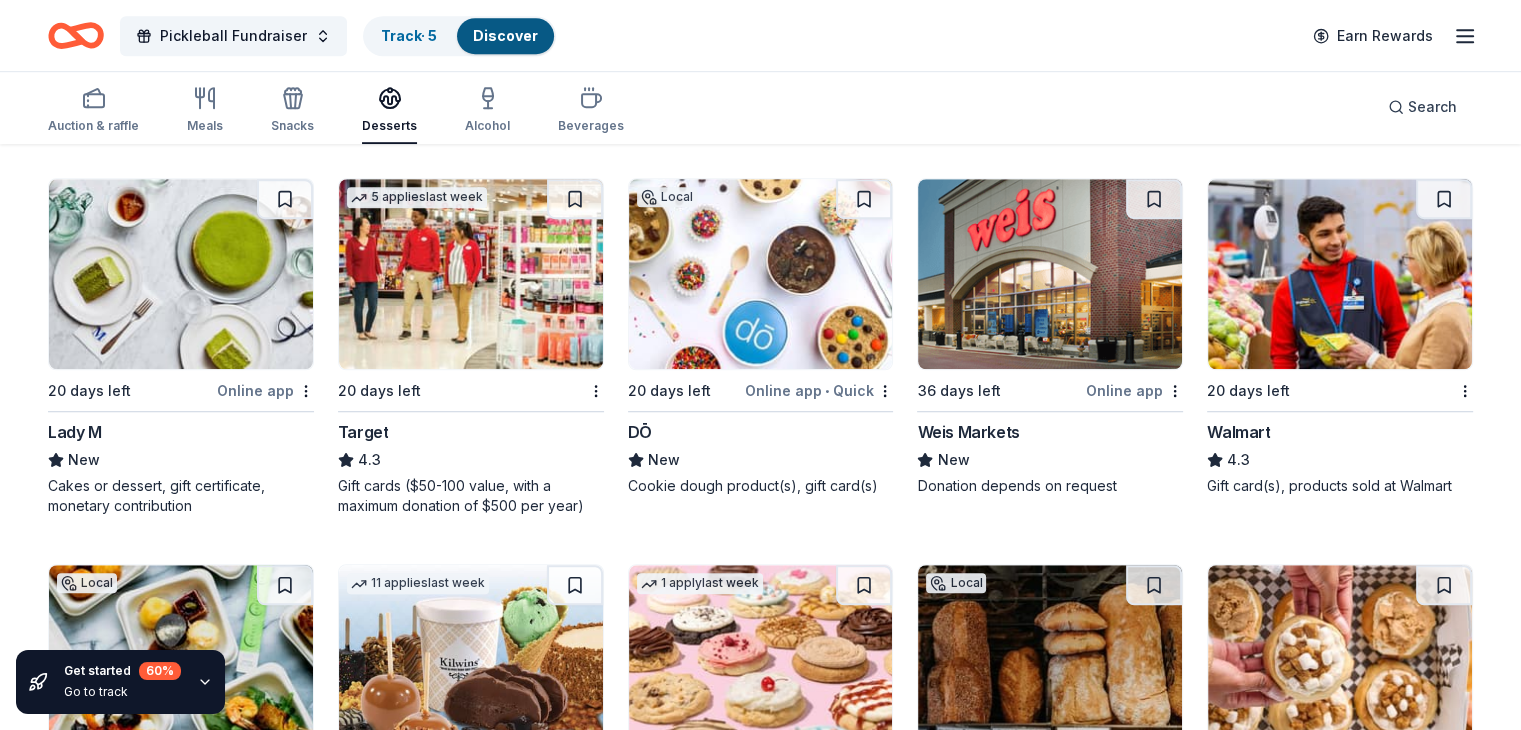 scroll, scrollTop: 1331, scrollLeft: 0, axis: vertical 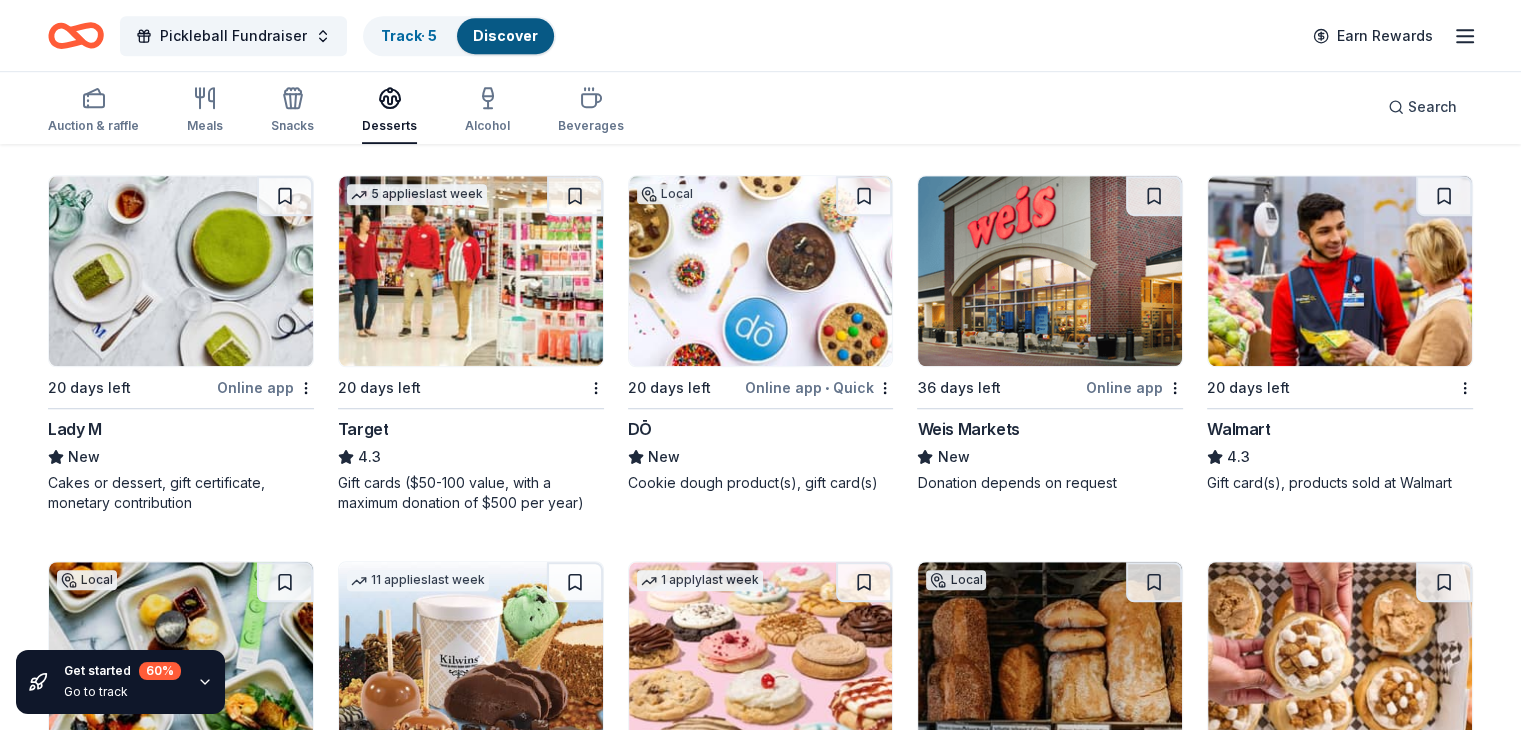 click on "Local 20 days left Online app • Quick Dank Brooklyn New Banana bread 1   apply  last week 20 days left Online app • Quick Molly's Cupcakes New Cupcakes, gift card(s) 15   applies  last week 43 days left Online app Gourmet Gift Baskets 4.5 Gift basket(s) 19   applies  last week 20 days left Online app Termini Brothers Bakery New Gift cards, product donations Local 20 days left Online app Lake Placid Pub & Brewery New Beers, gift card(s), merchandise 8  days left Online app Price Chopper New Donation depends on request 8   applies  last week 29 days left Online app • Quick UnReal Candy 4.0 Individually wrapped or pouches of candy/chocolate product(s) Local 29 days left Online app Perry's Ice Cream New Ice cream sandwiches, select 3 gallon tubs Local 20 days left Online app • Quick Portale Restaurant New Food, gift certificate(s) 20 days left Online app • Quick Thompson Restaurants New Food, gift card(s) 20 days left Online app • Quick Daiya New Plant-based products Local 20 days left Online app New" at bounding box center (760, 151) 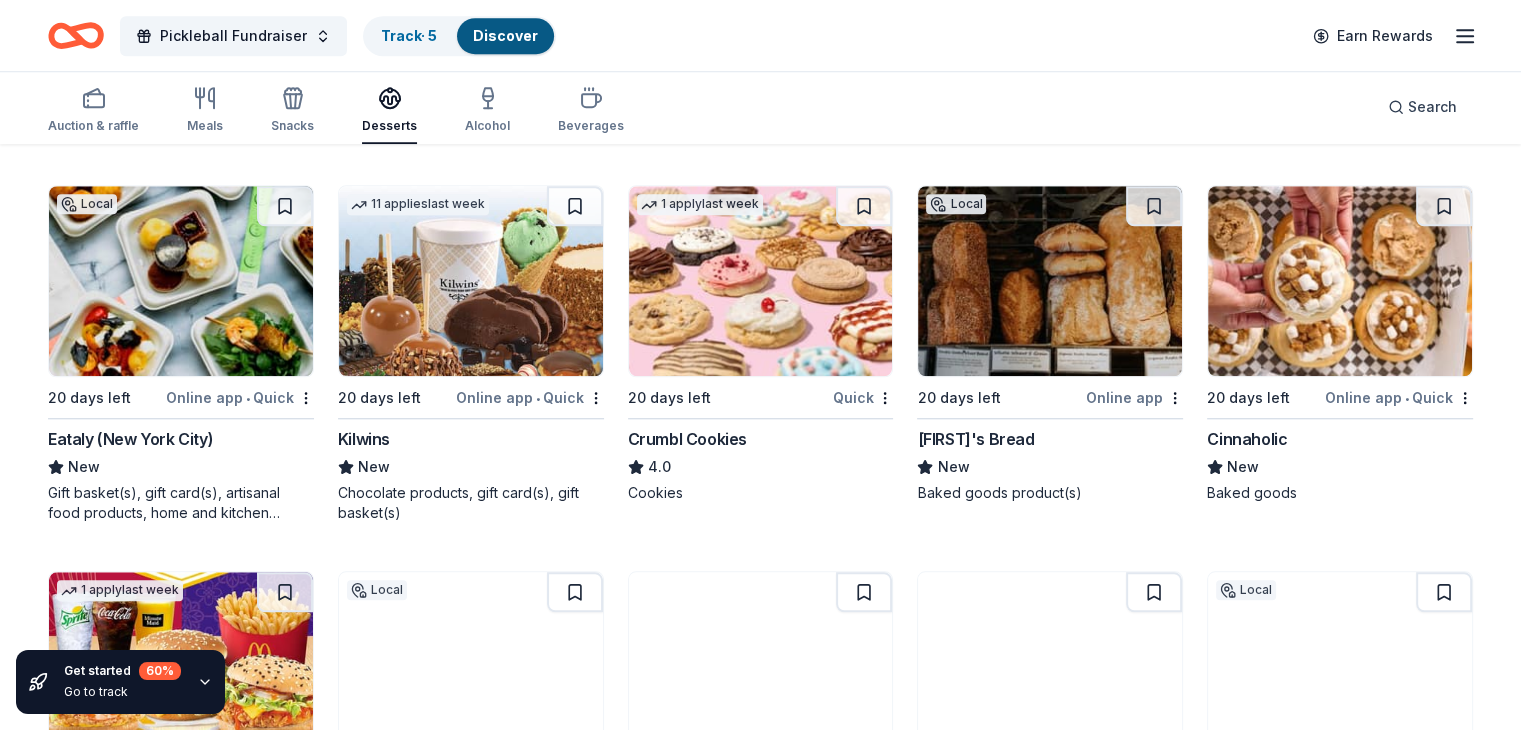 scroll, scrollTop: 1712, scrollLeft: 0, axis: vertical 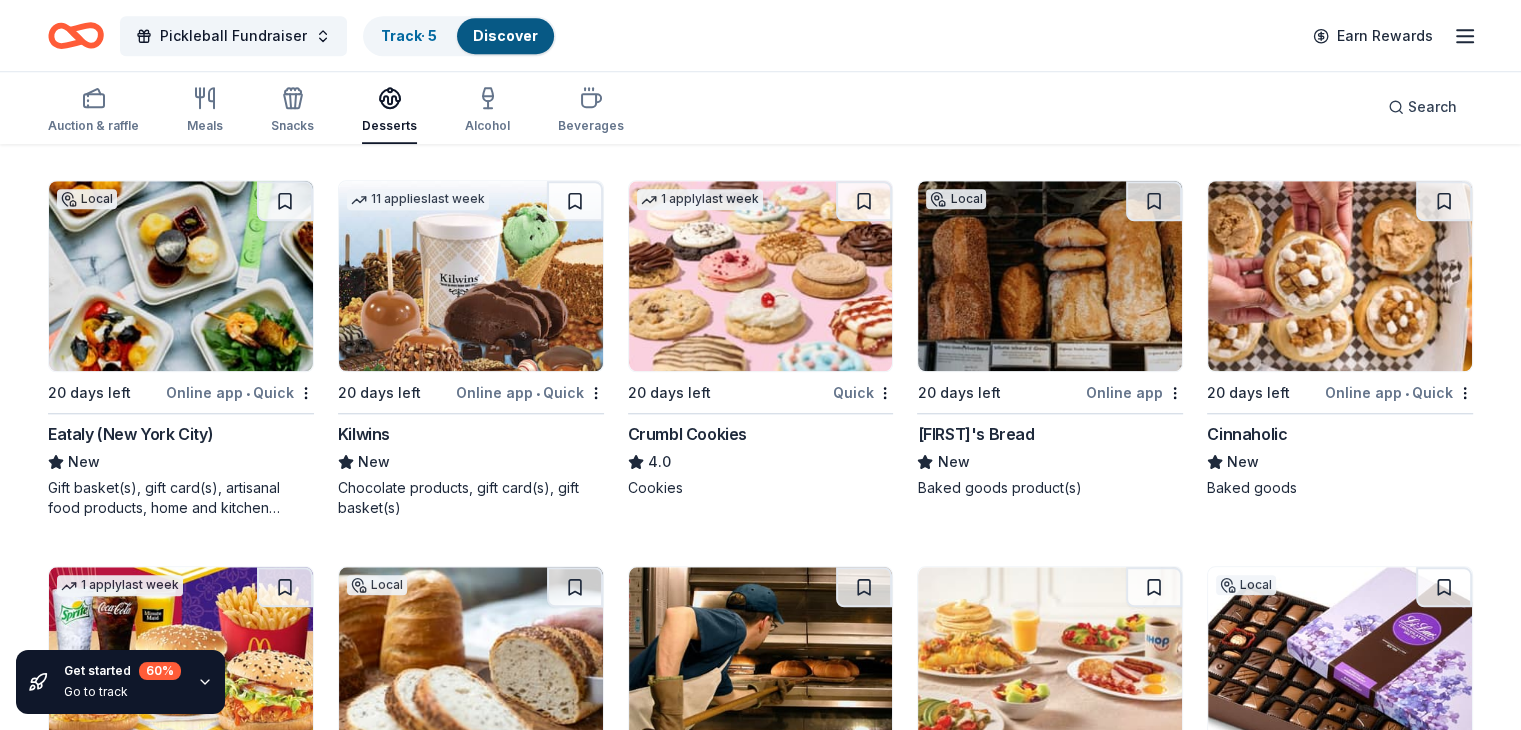 click at bounding box center [761, 276] 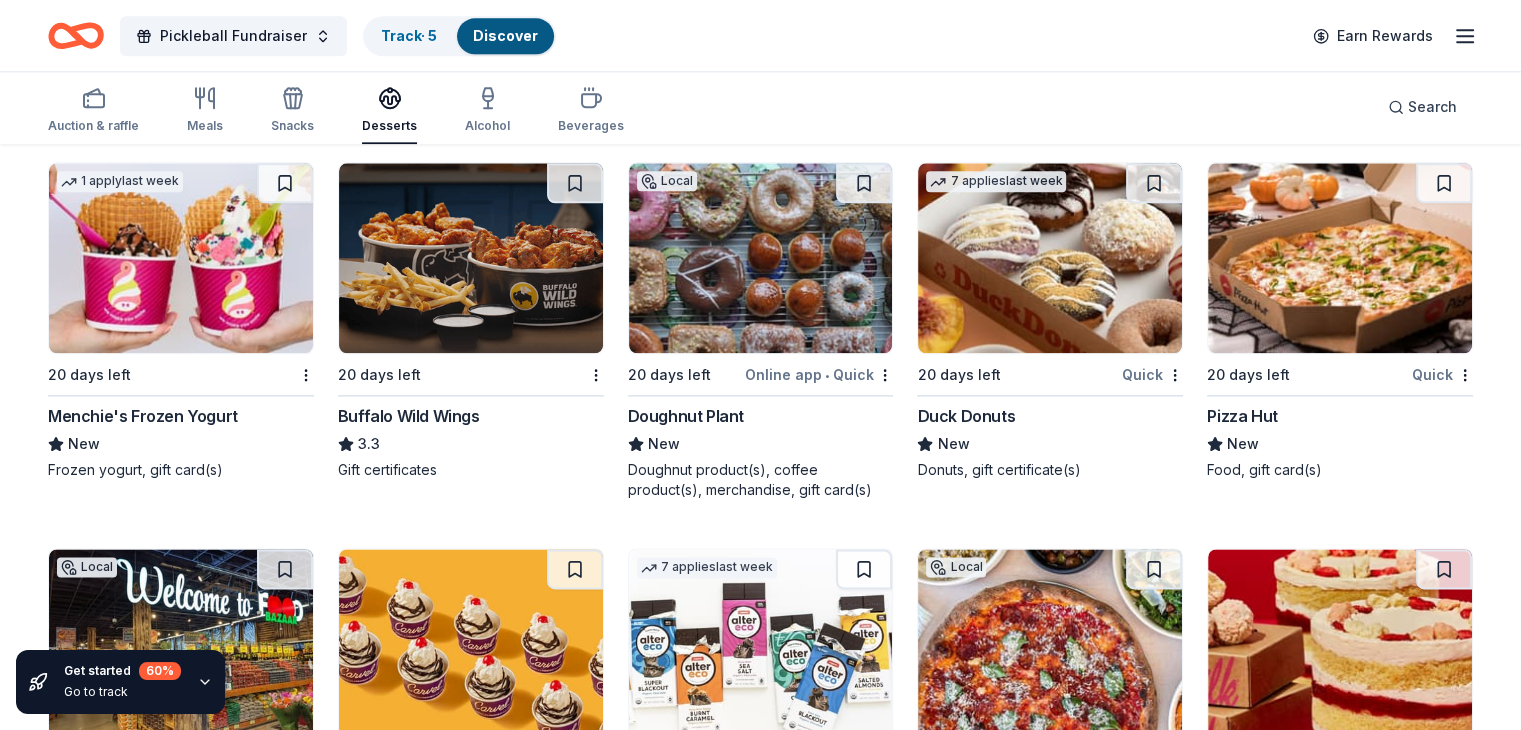 scroll, scrollTop: 2483, scrollLeft: 0, axis: vertical 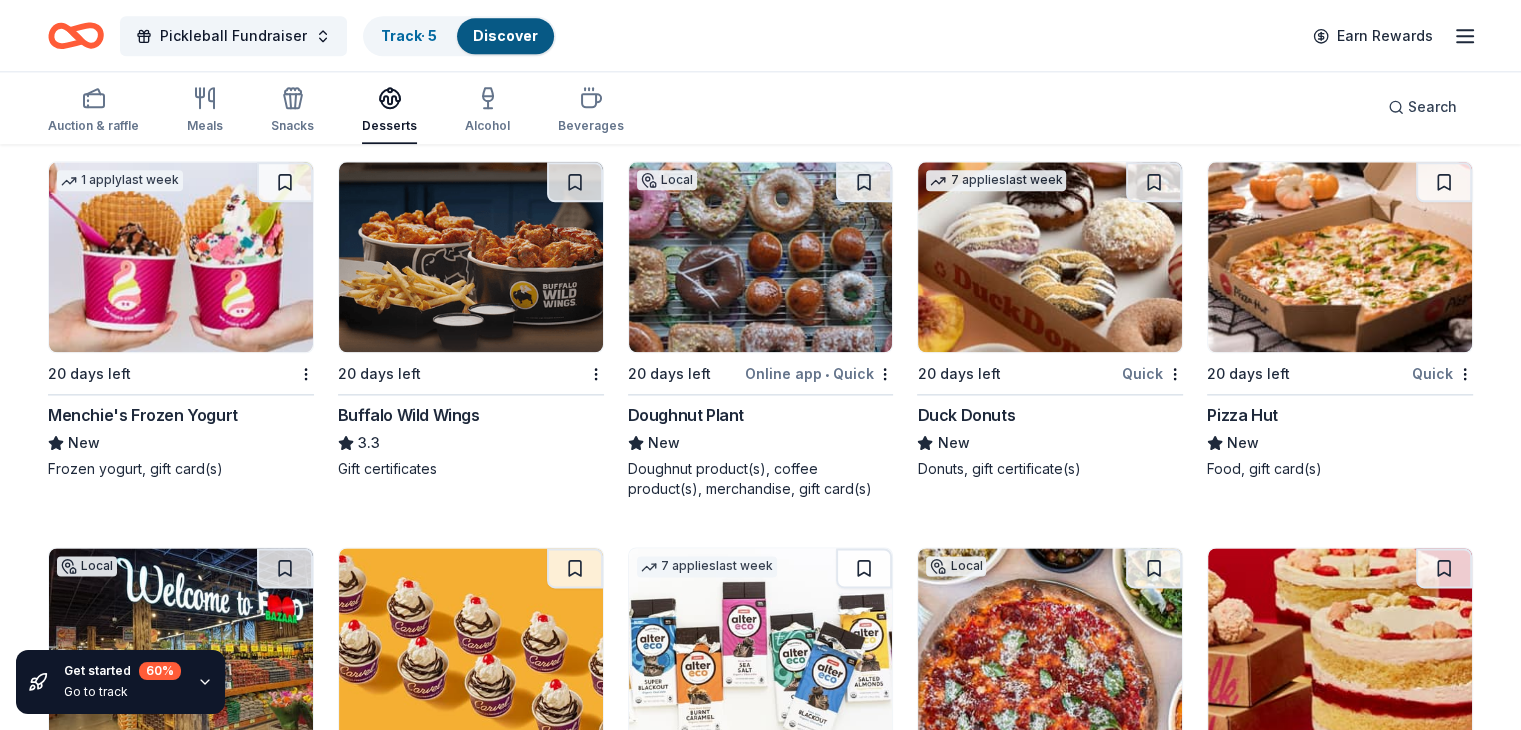 click at bounding box center [1050, 257] 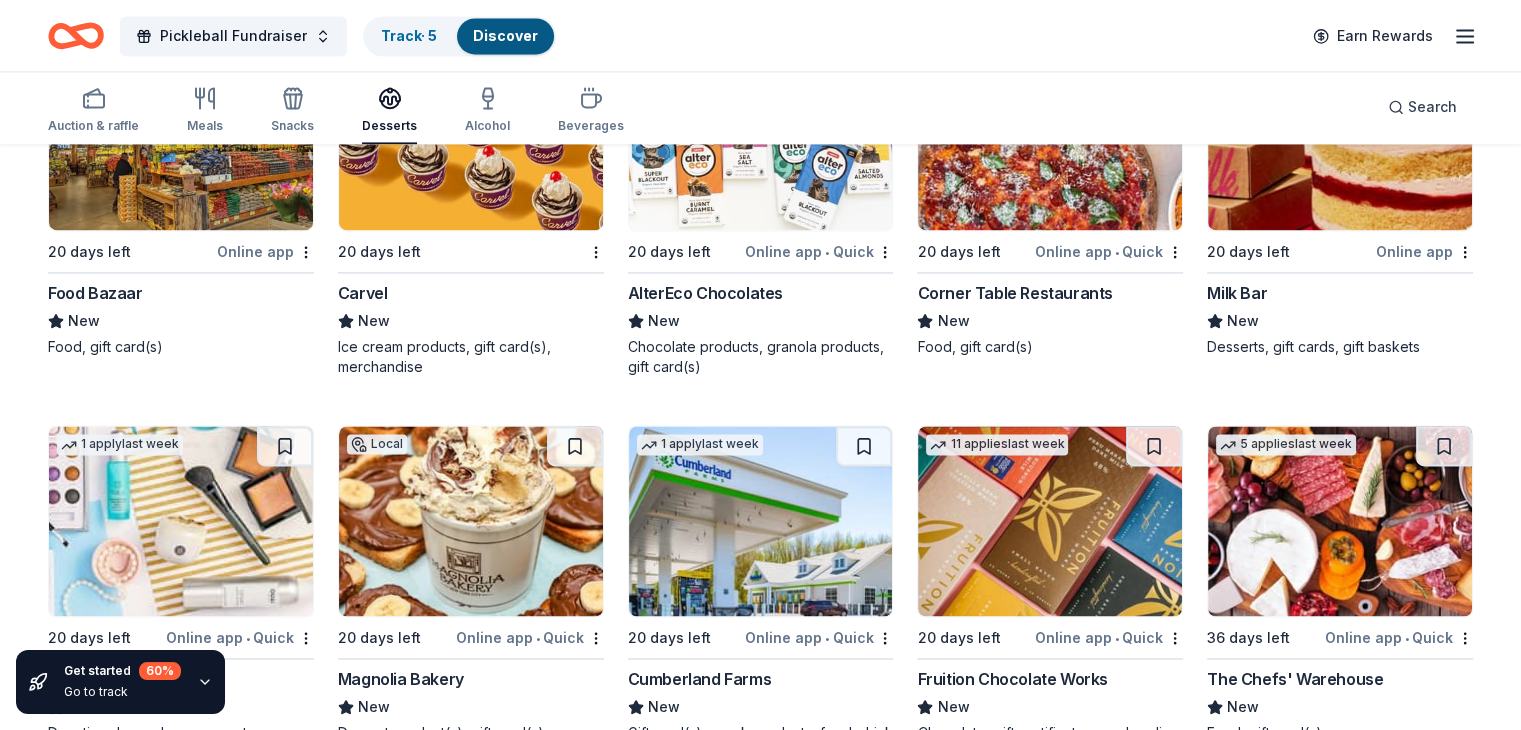 scroll, scrollTop: 3061, scrollLeft: 0, axis: vertical 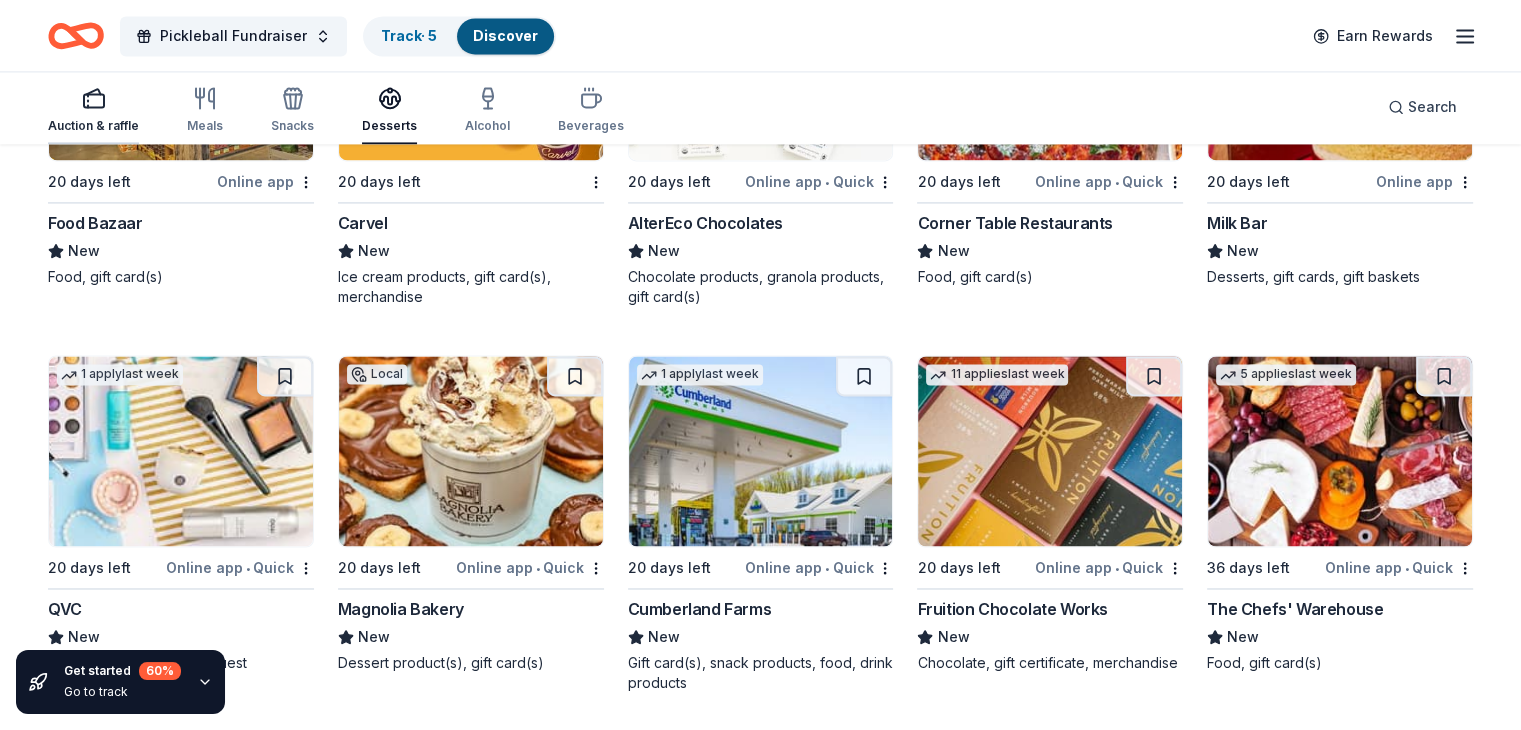 click on "Auction & raffle" at bounding box center (93, 110) 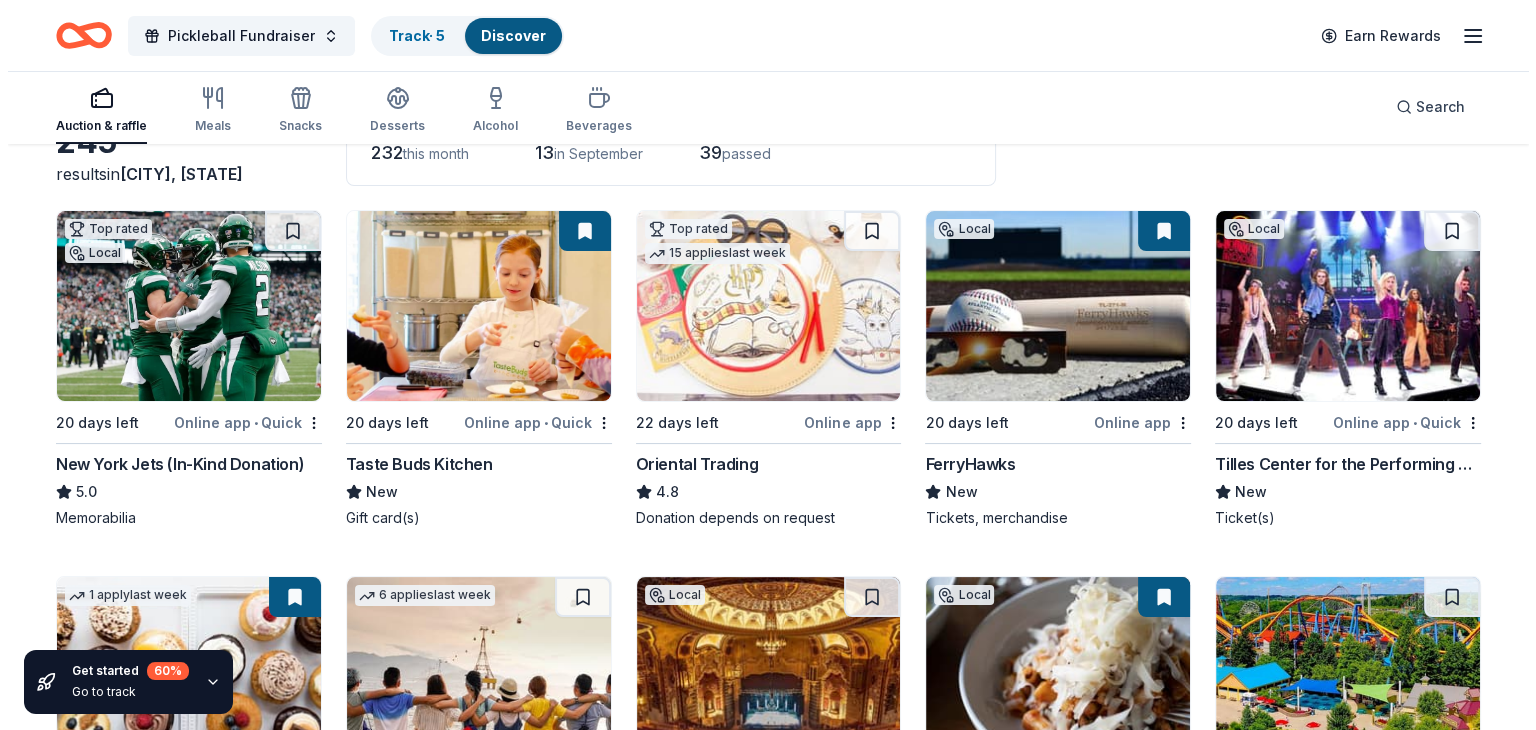 scroll, scrollTop: 0, scrollLeft: 0, axis: both 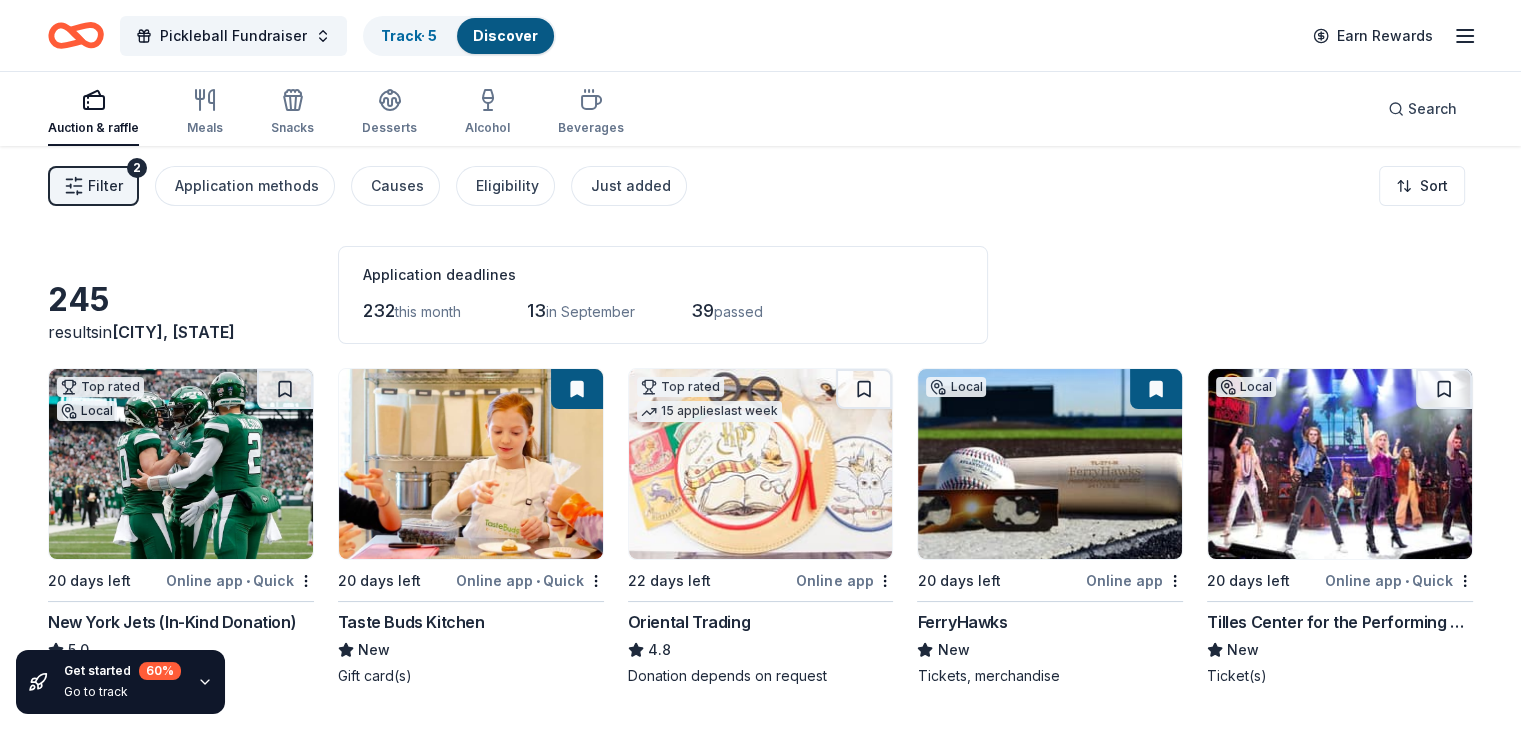click on "Filter" at bounding box center [105, 186] 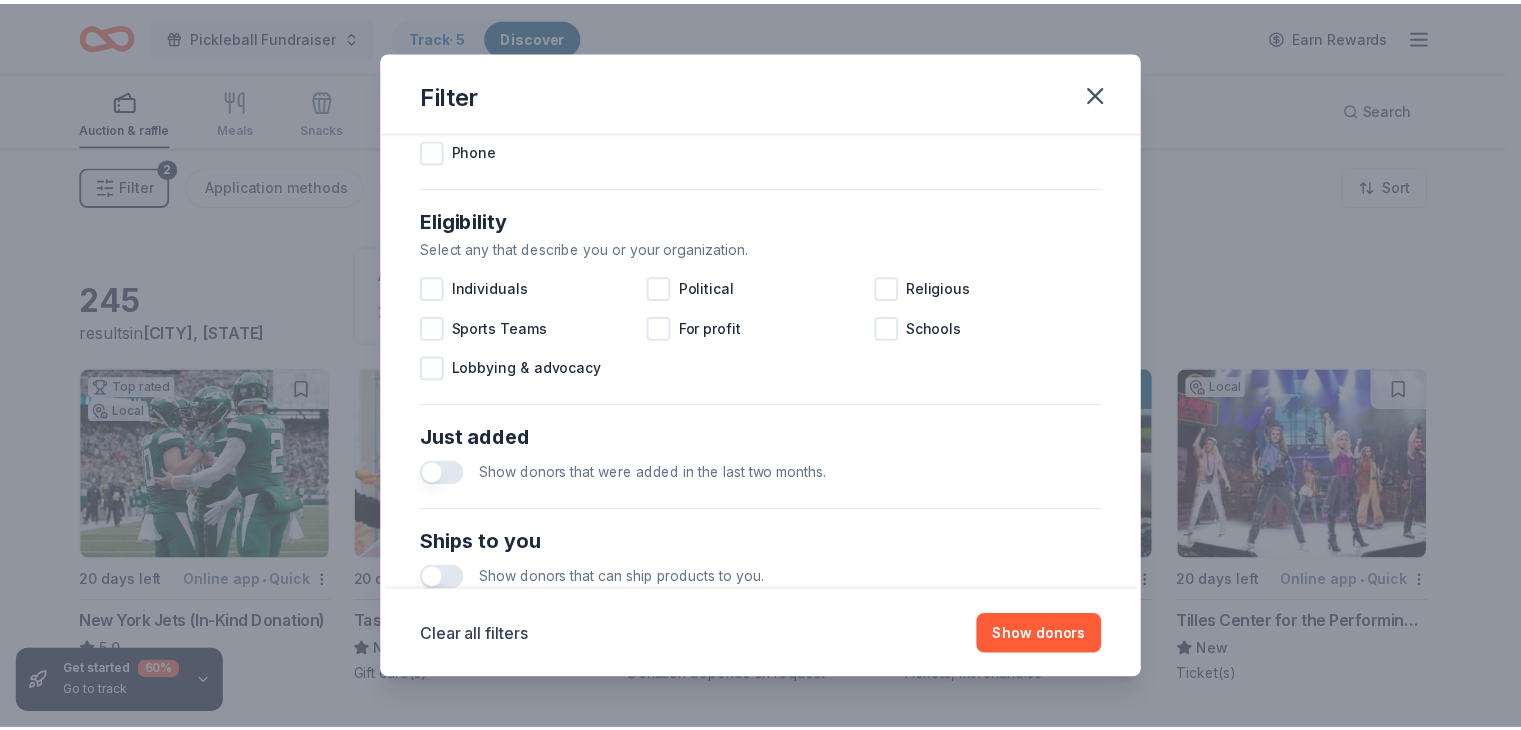 scroll, scrollTop: 515, scrollLeft: 0, axis: vertical 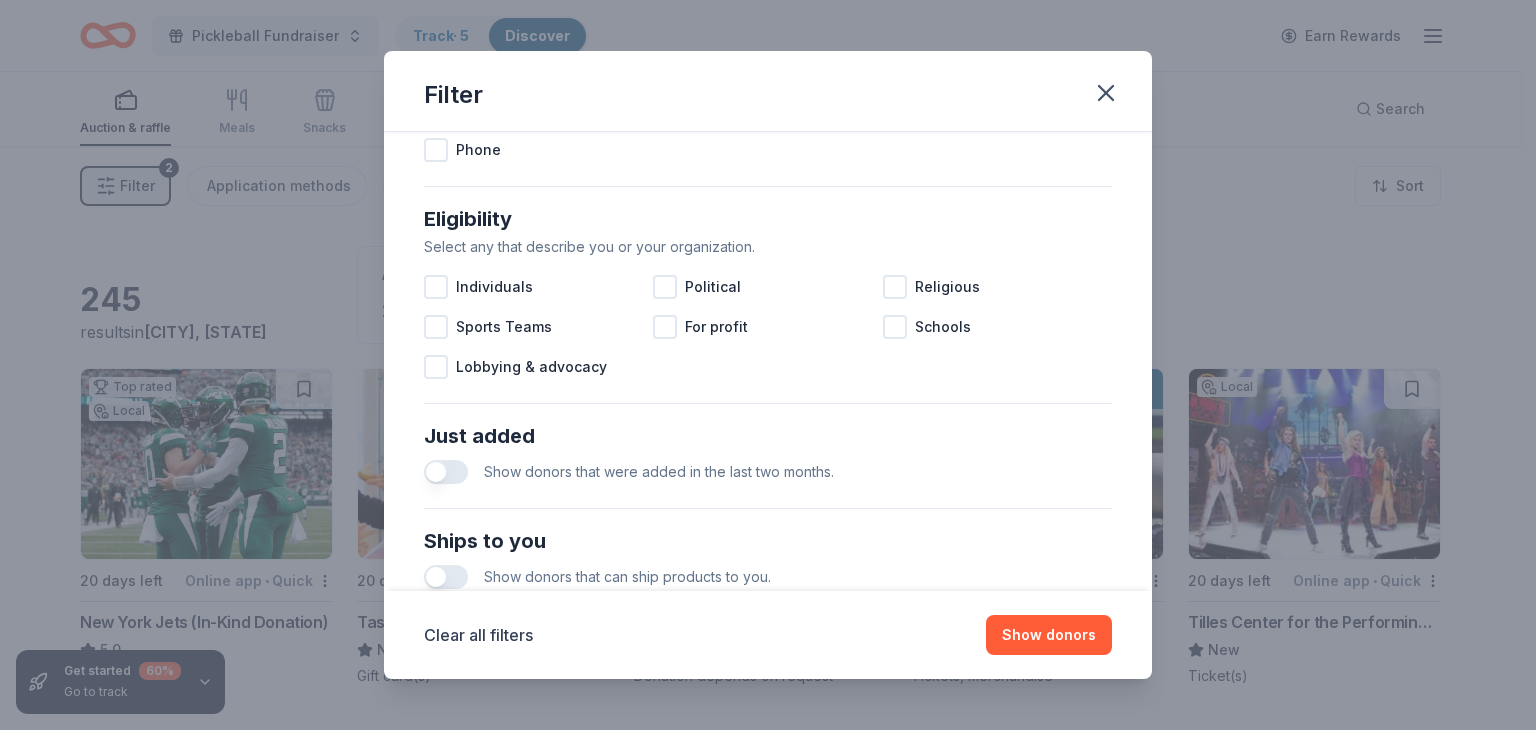 click at bounding box center (446, 472) 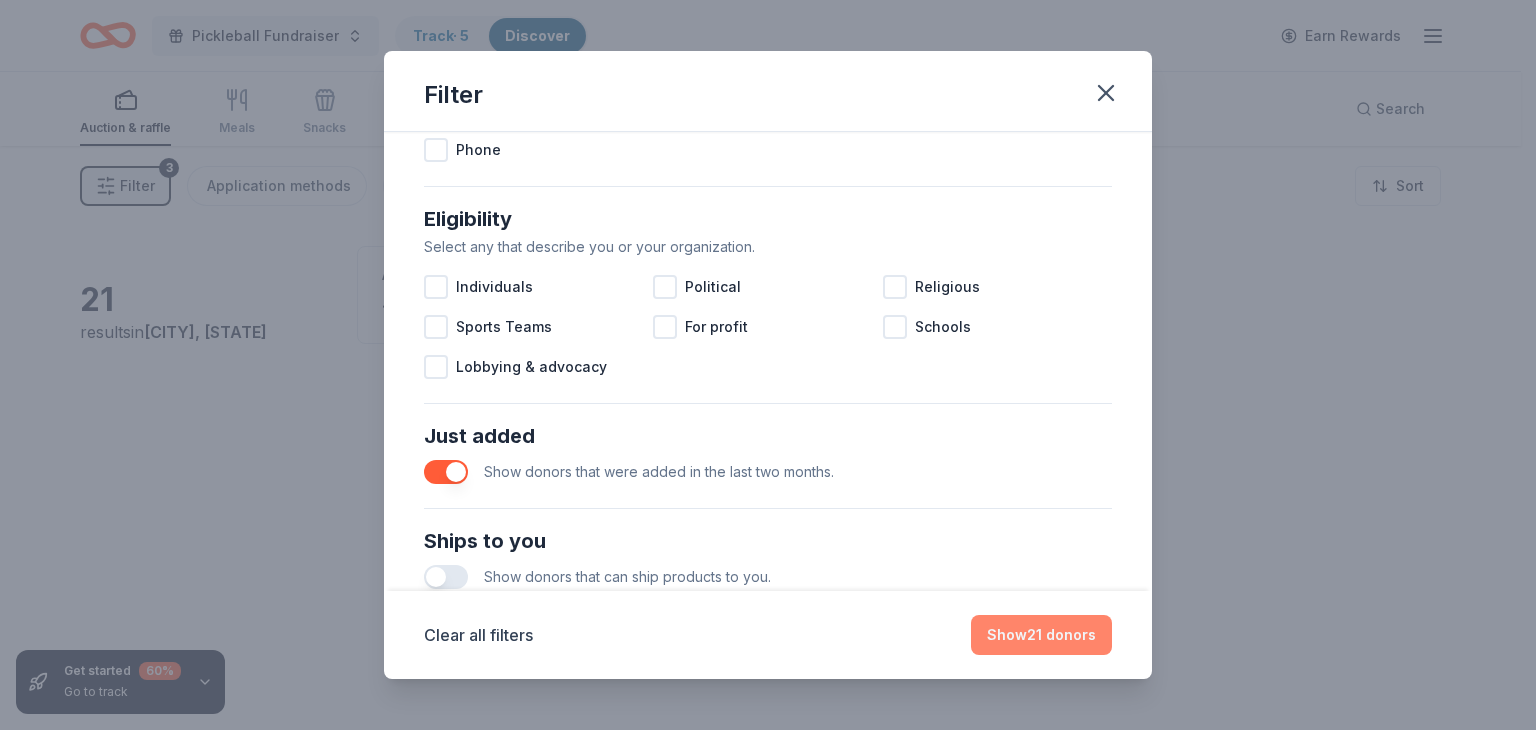 click on "Show  21   donors" at bounding box center [1041, 635] 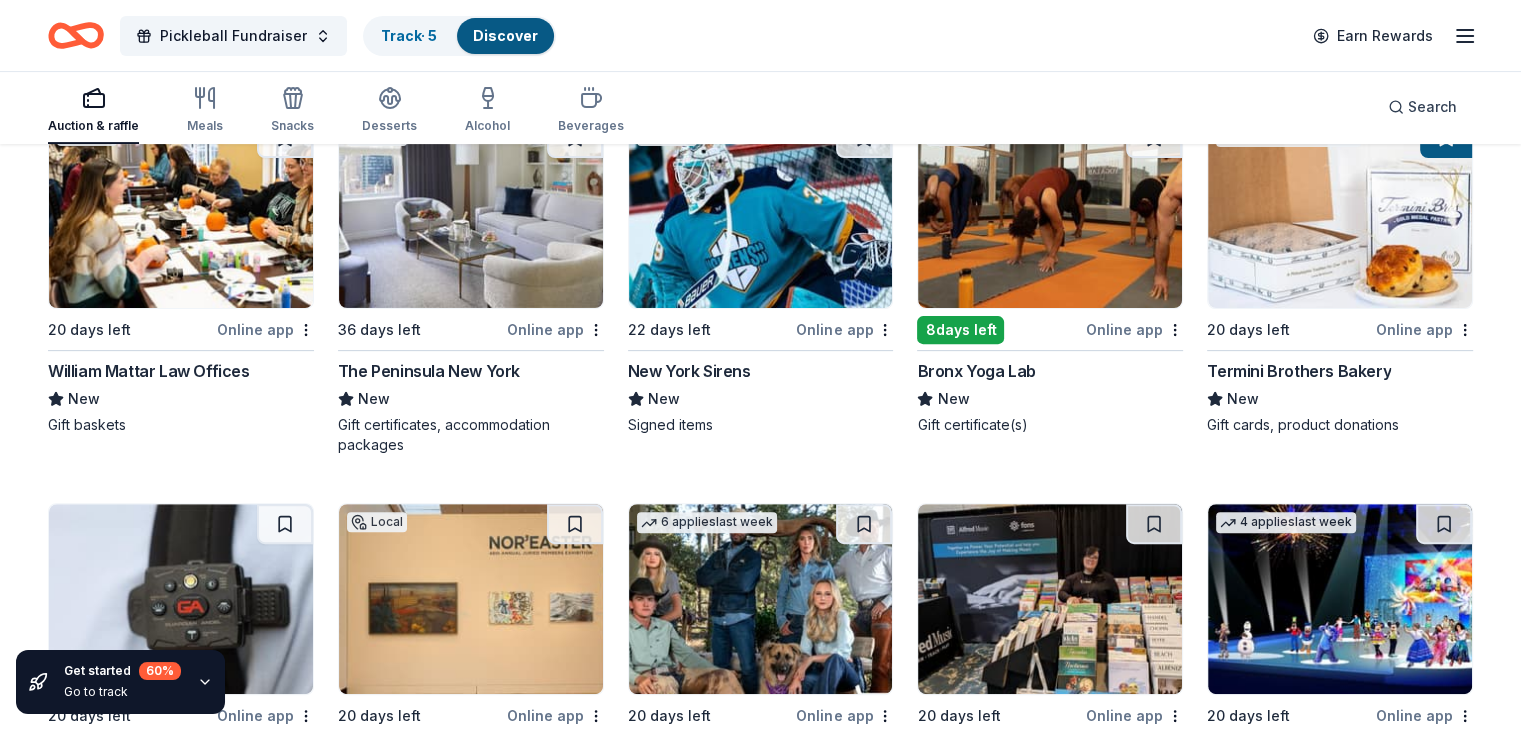 scroll, scrollTop: 0, scrollLeft: 0, axis: both 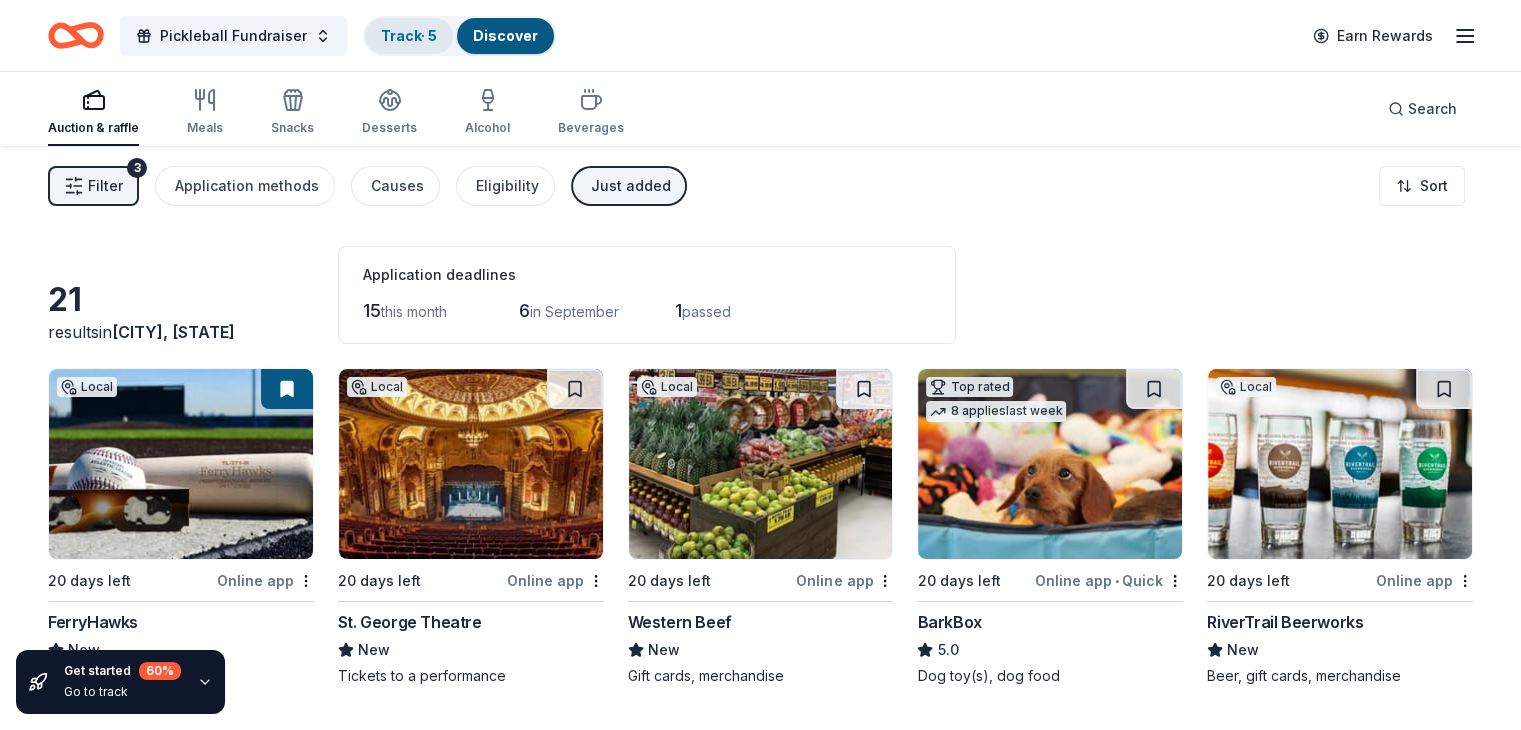 click on "Track  · 5" at bounding box center [409, 35] 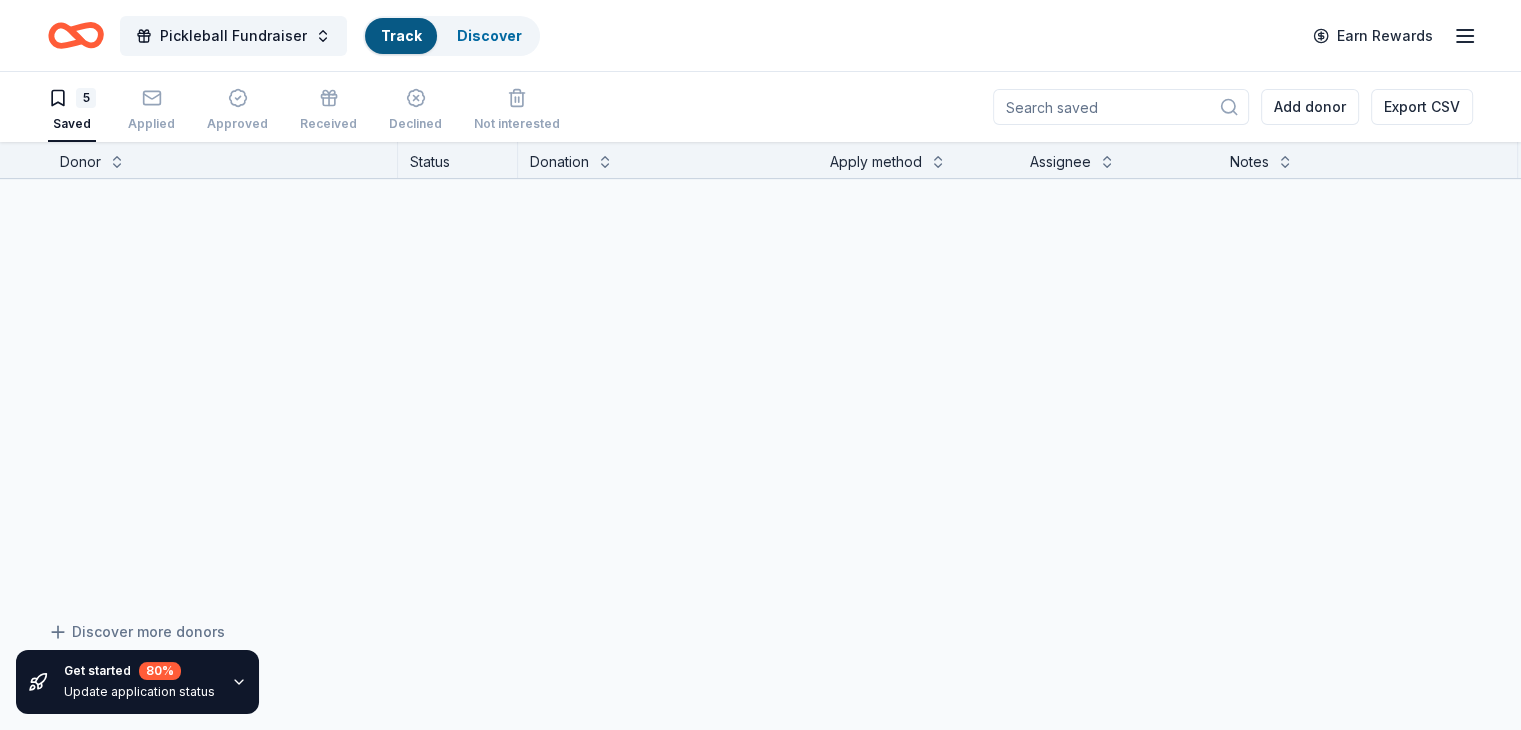 scroll, scrollTop: 0, scrollLeft: 0, axis: both 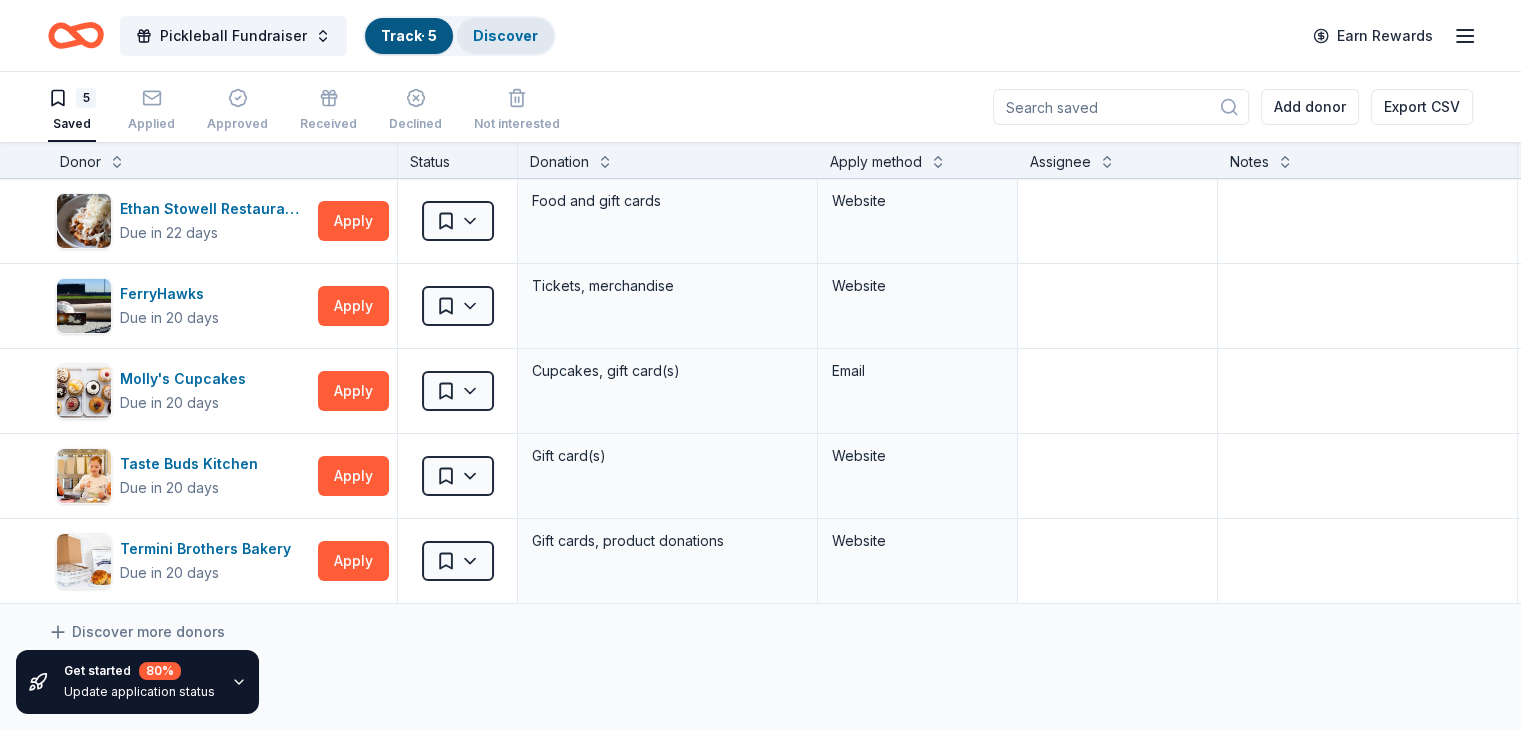 click on "Discover" at bounding box center [505, 36] 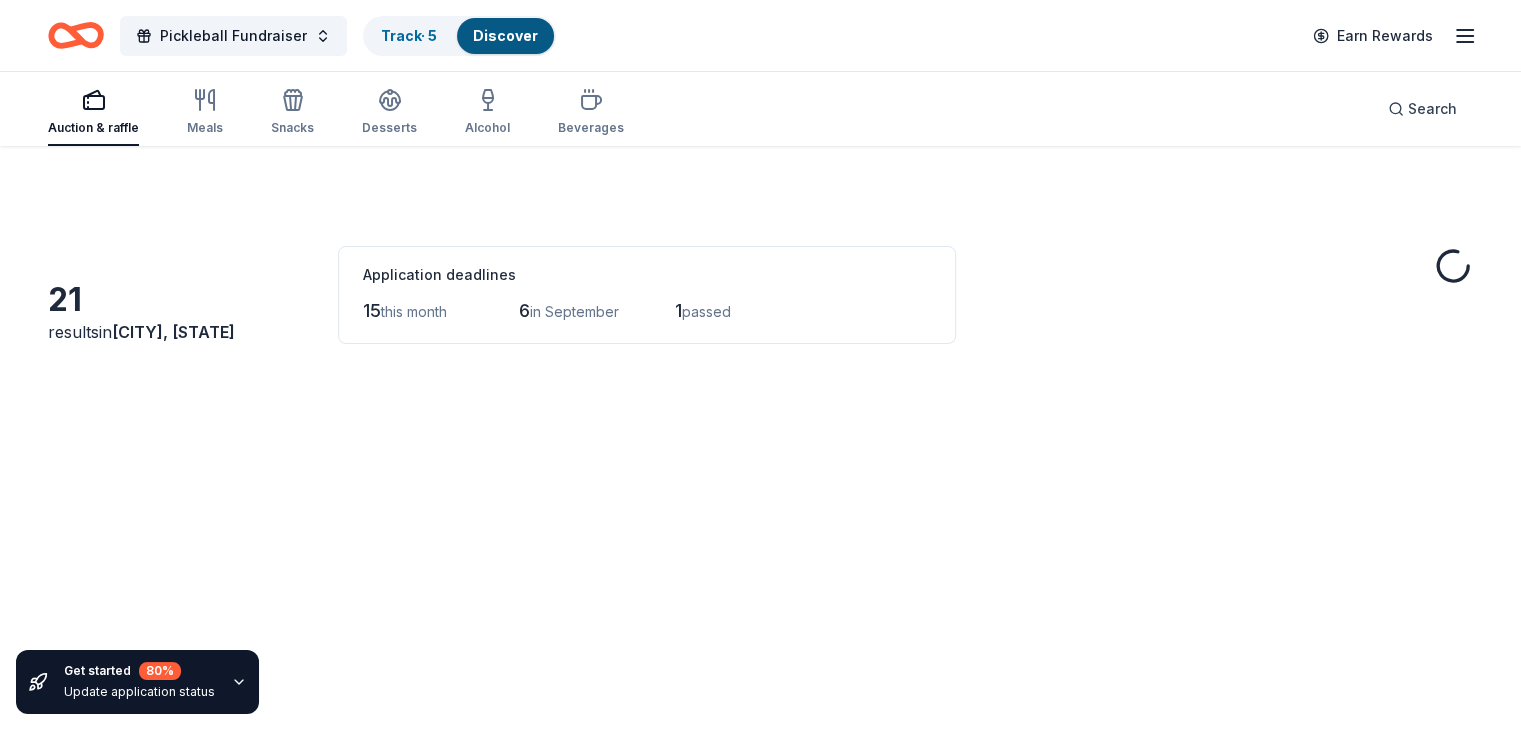 scroll, scrollTop: 0, scrollLeft: 0, axis: both 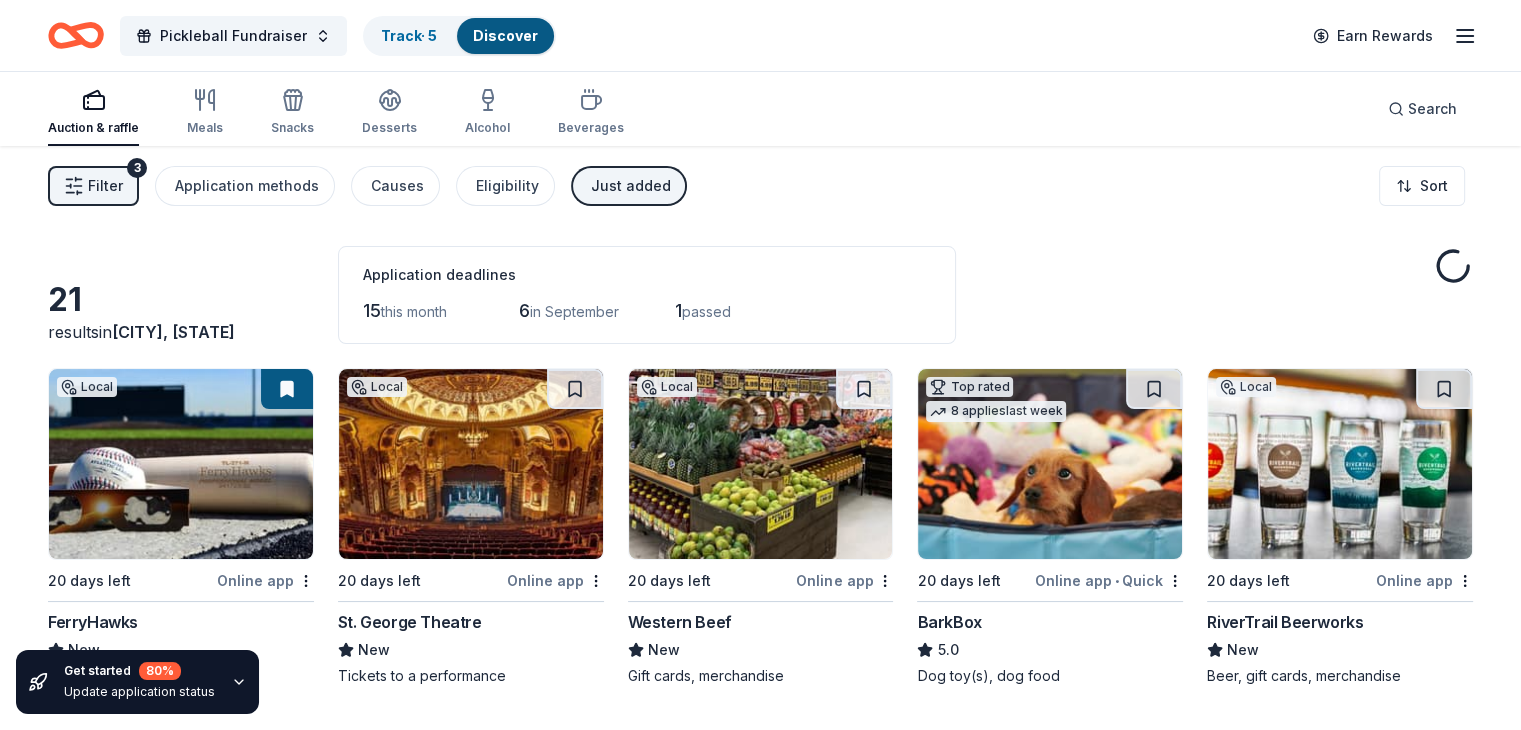 click on "Just added" at bounding box center (631, 186) 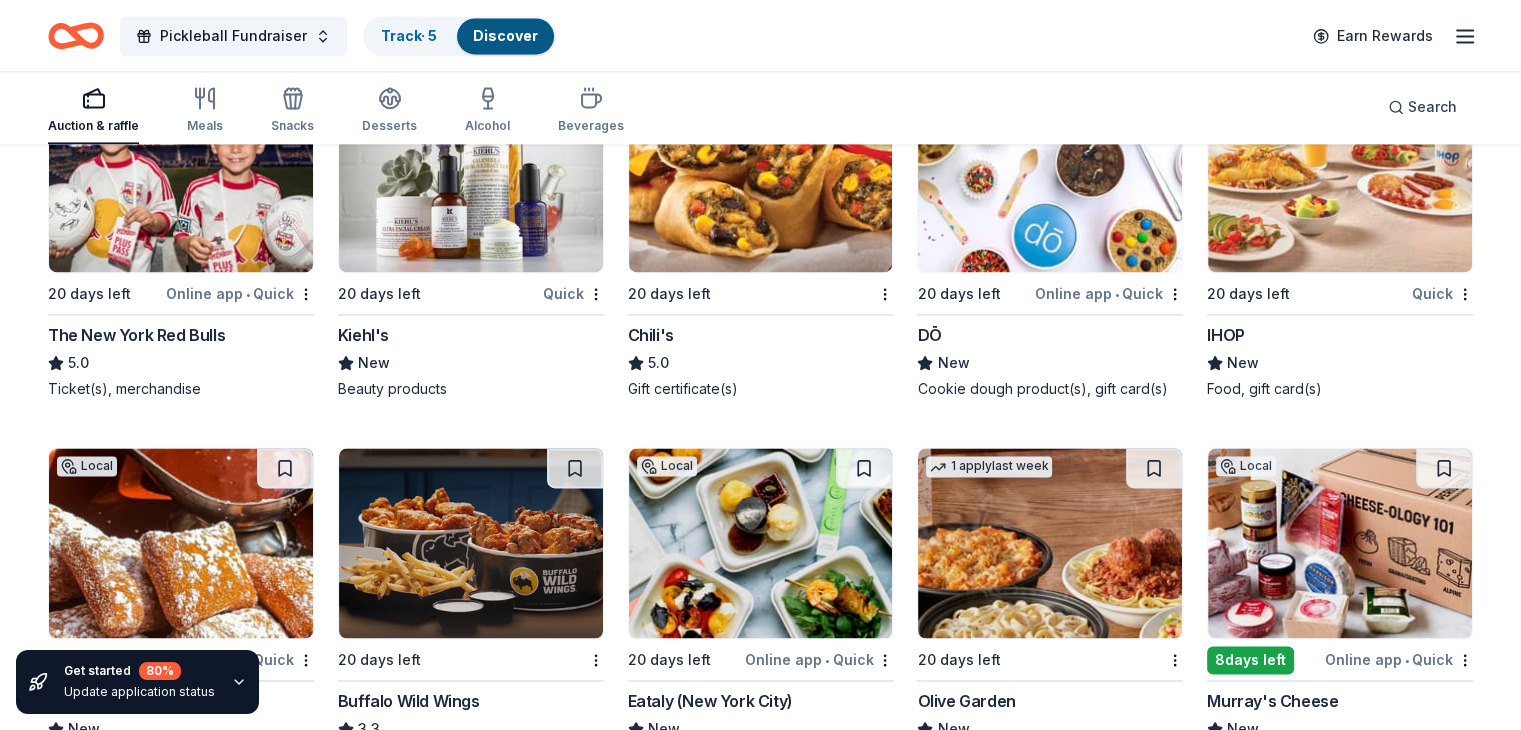 scroll, scrollTop: 10592, scrollLeft: 0, axis: vertical 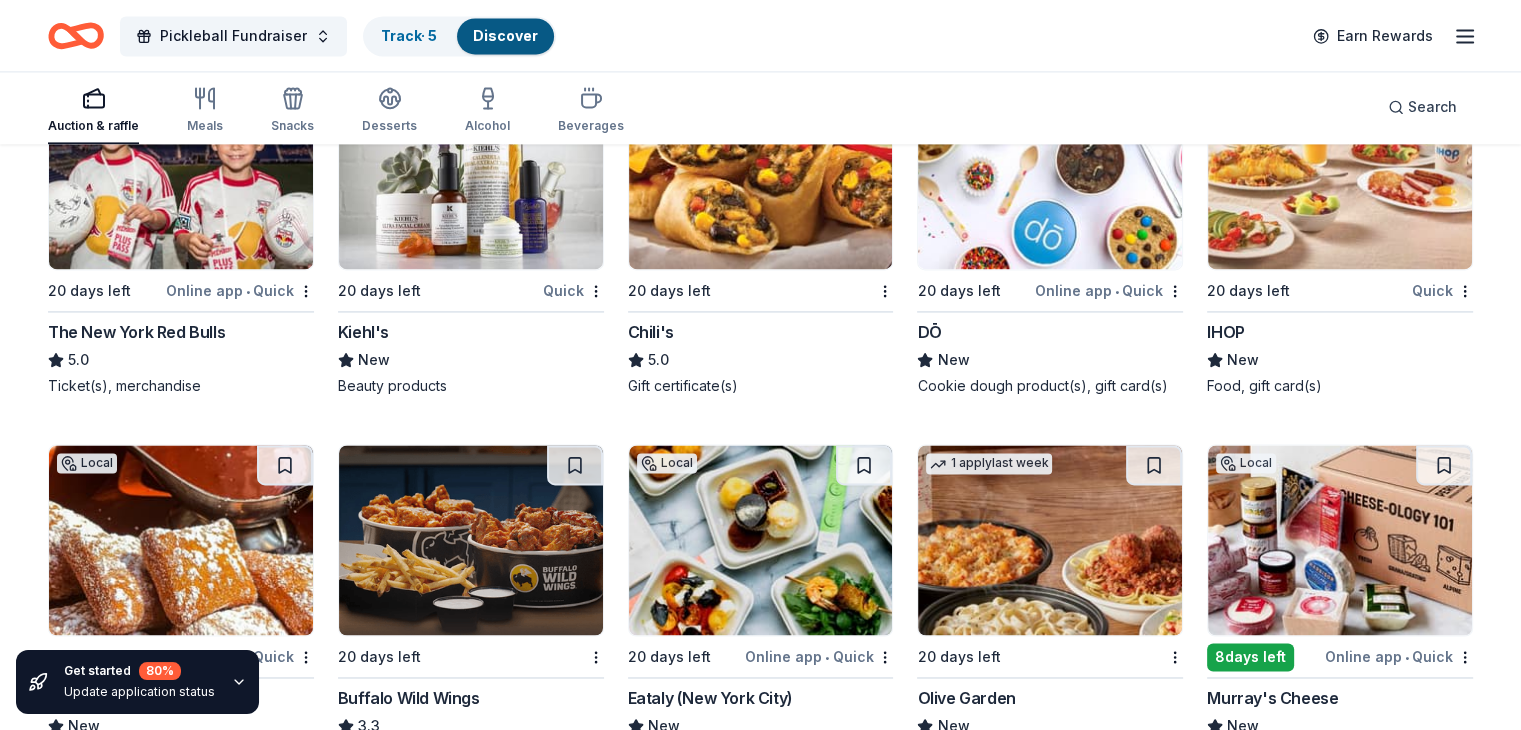 click on "Kiehl's" at bounding box center (471, 332) 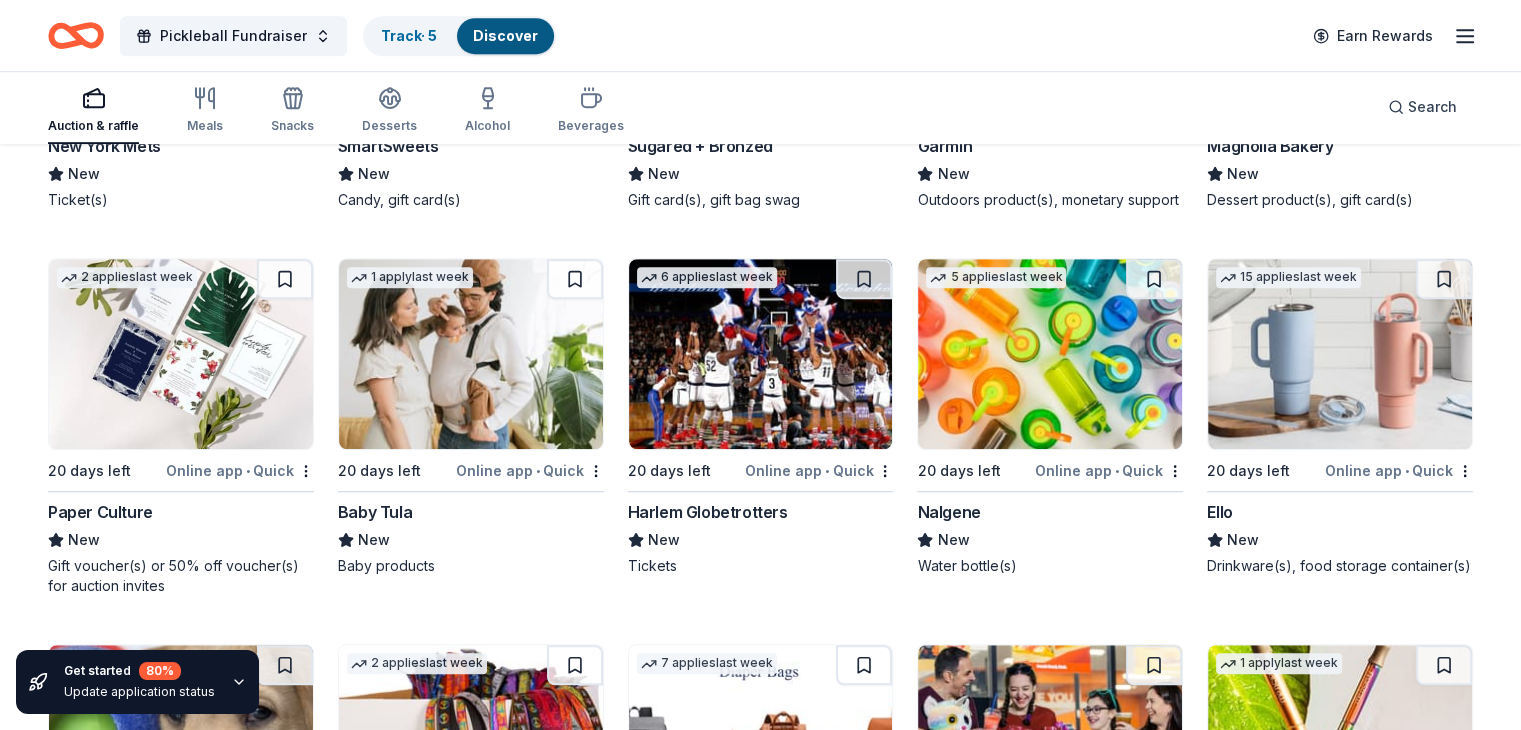 scroll, scrollTop: 16586, scrollLeft: 0, axis: vertical 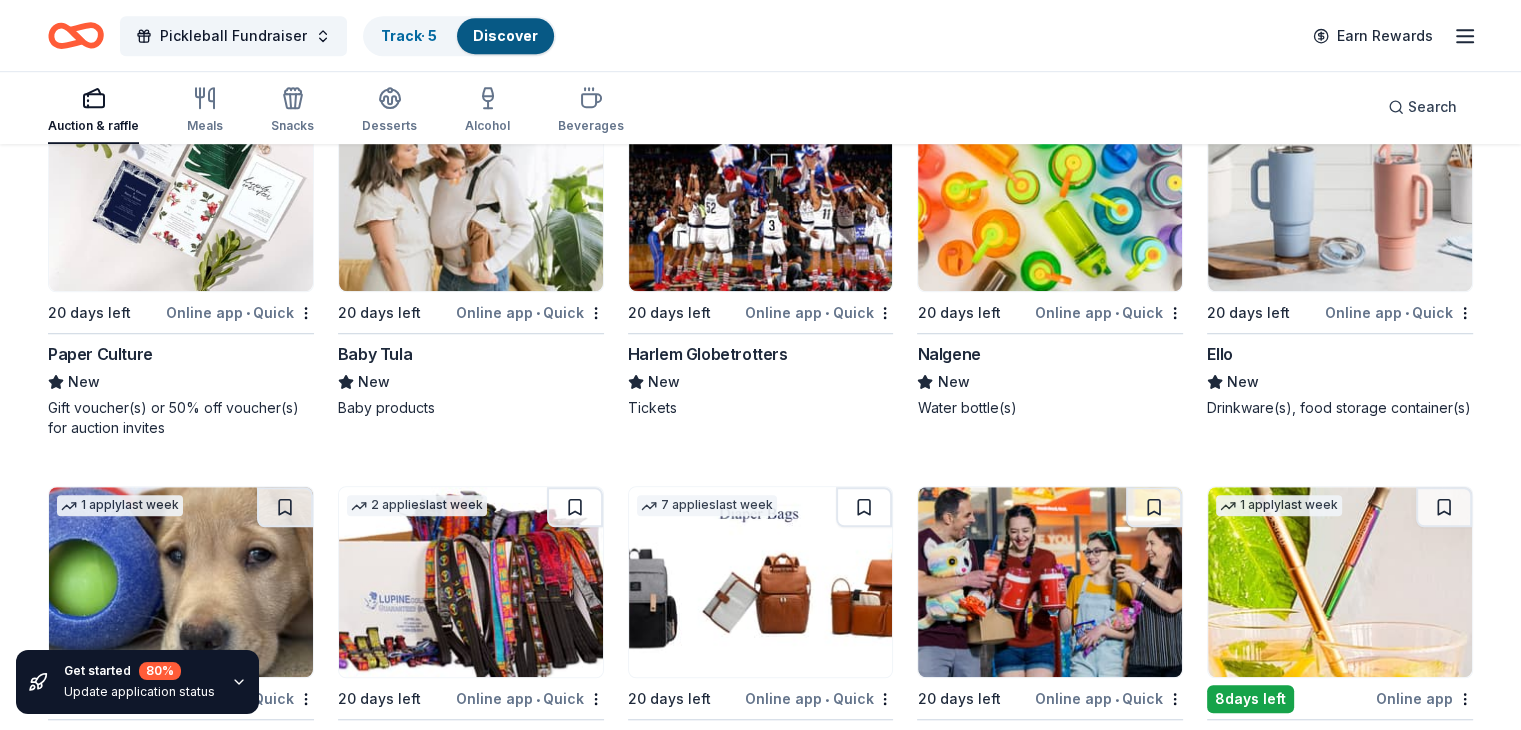 click at bounding box center (1340, 196) 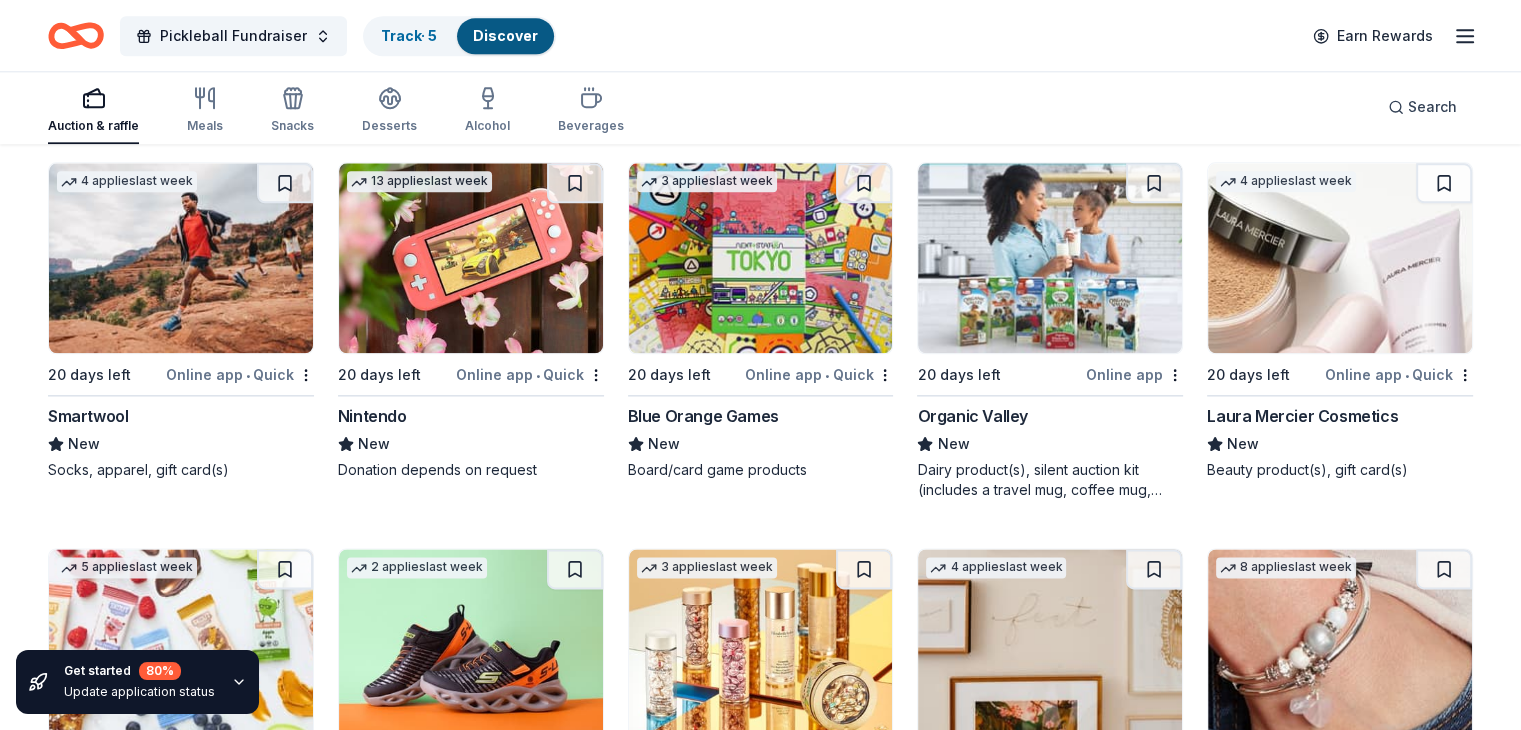 scroll, scrollTop: 17909, scrollLeft: 0, axis: vertical 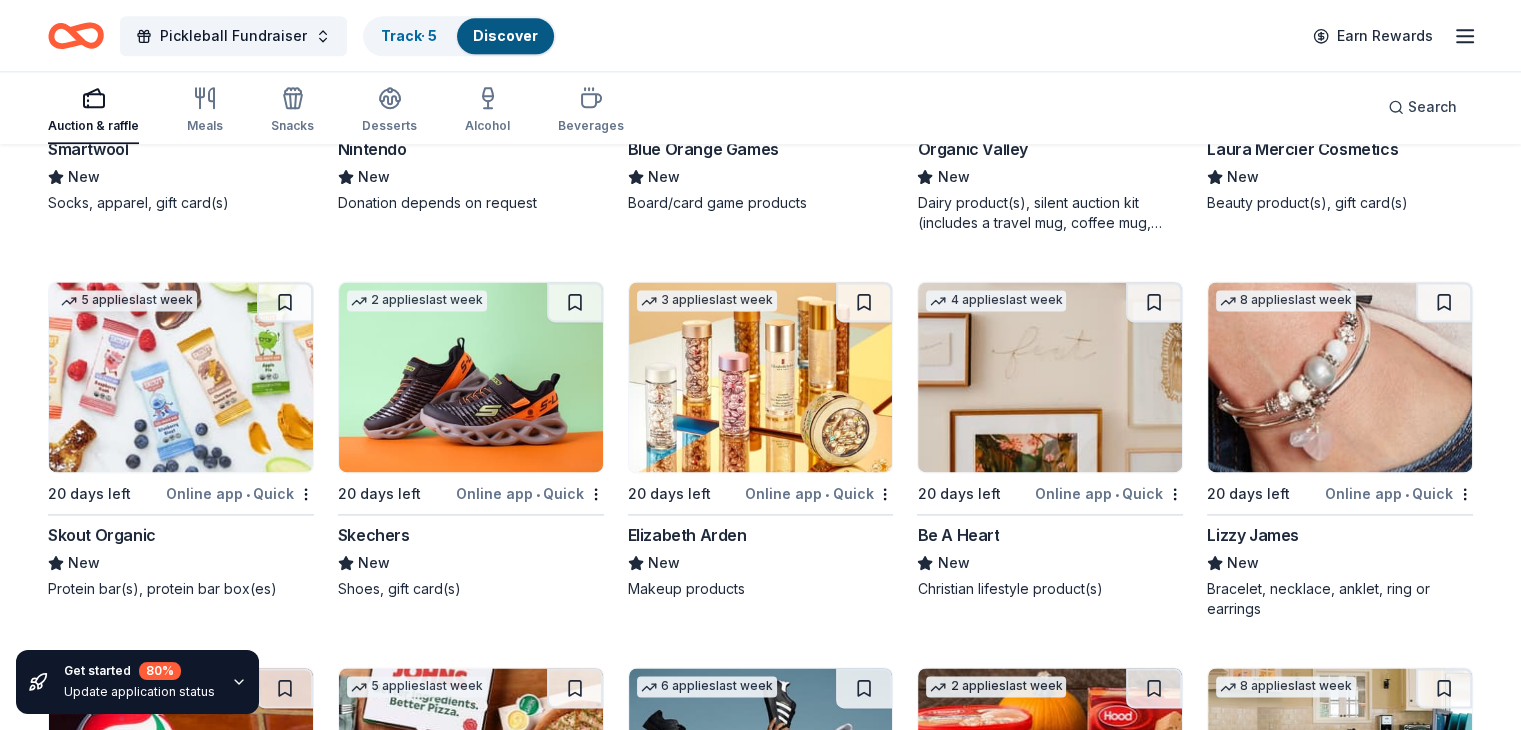click at bounding box center (181, 377) 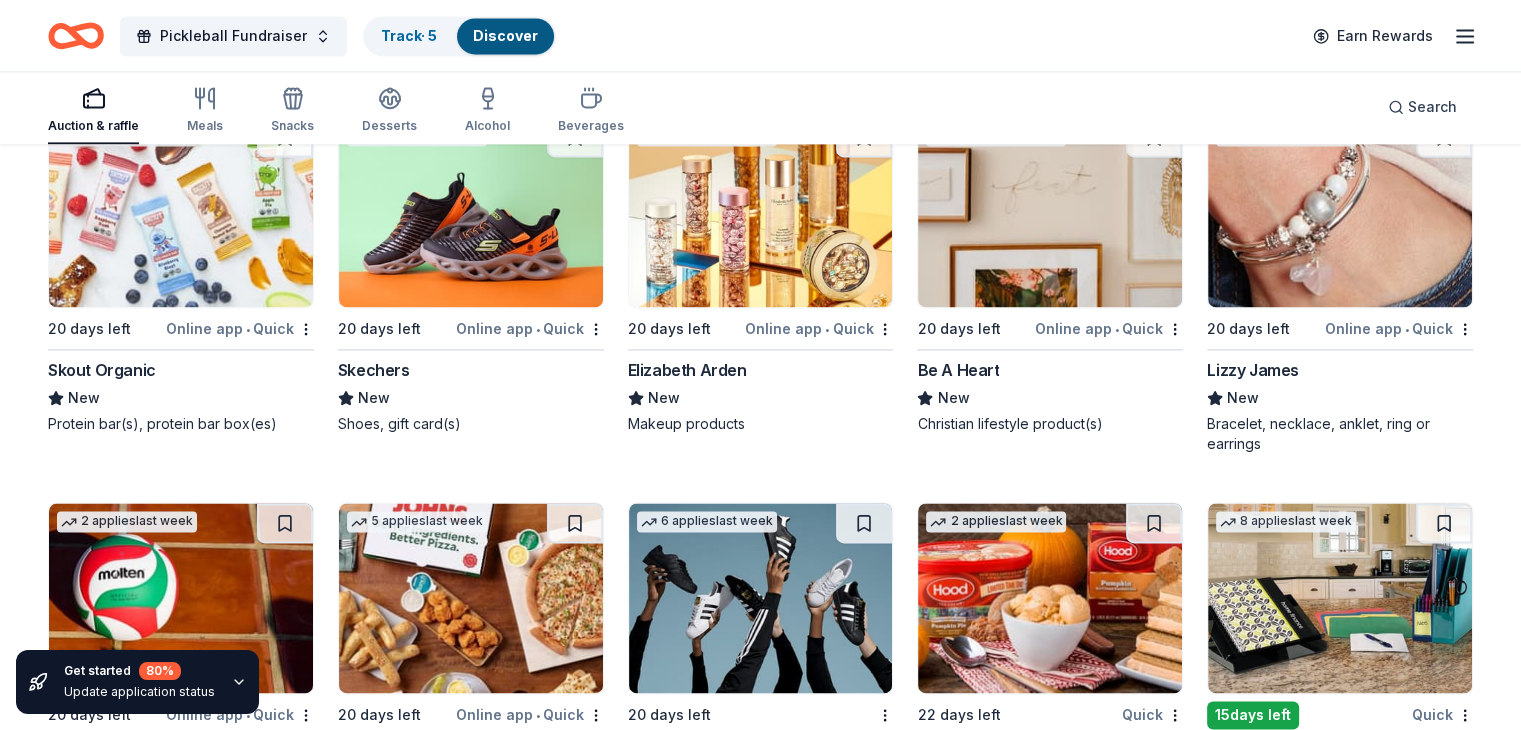 scroll, scrollTop: 18273, scrollLeft: 0, axis: vertical 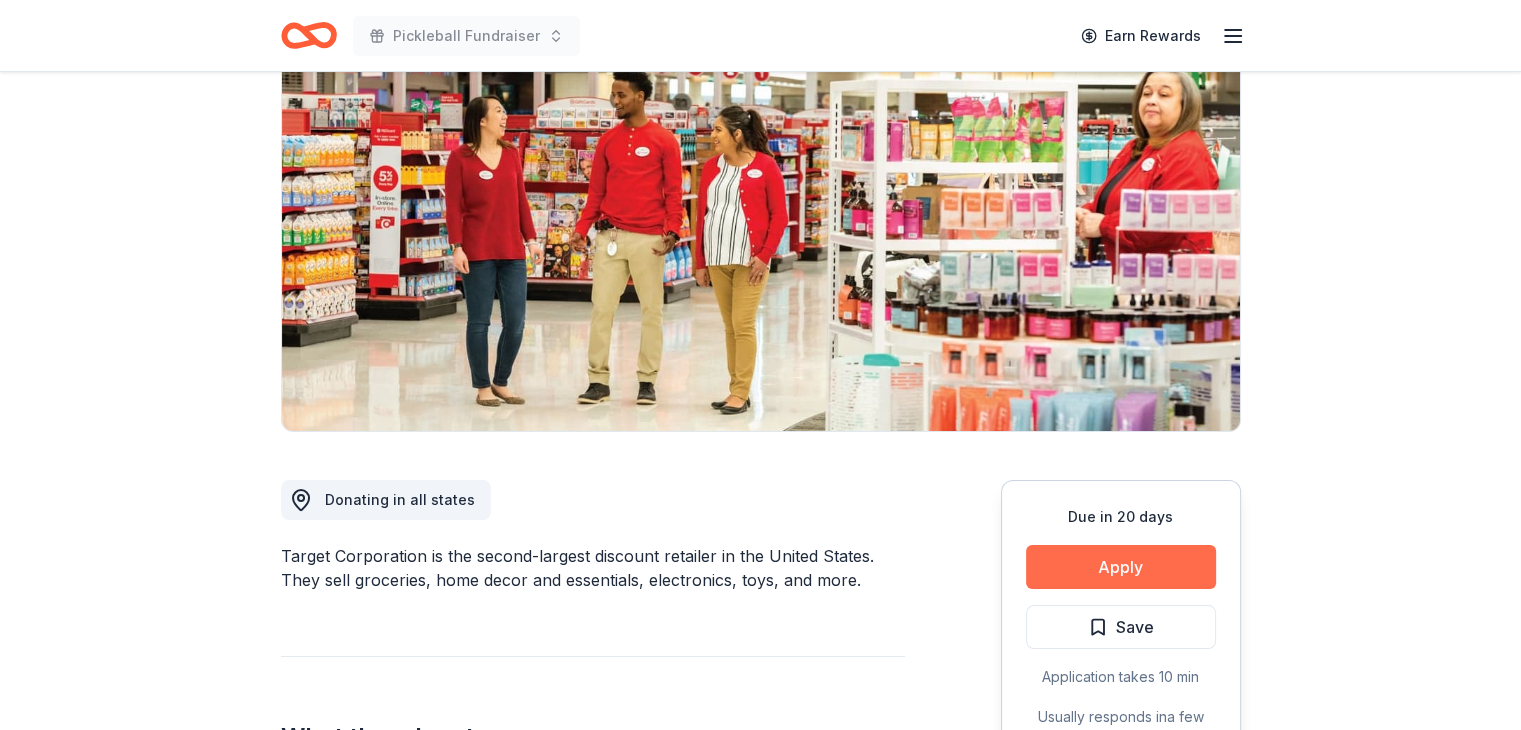 click on "Apply" at bounding box center (1121, 567) 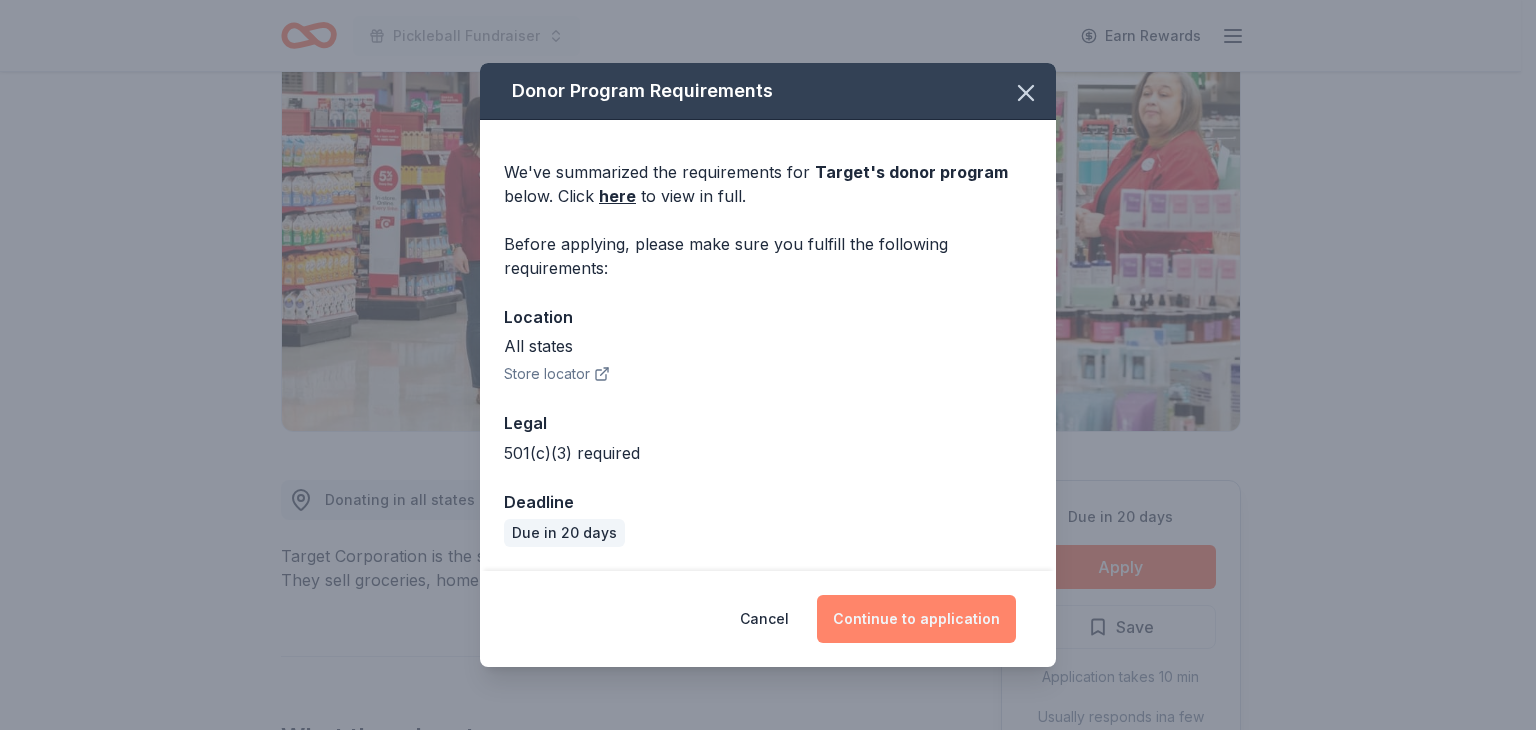 click on "Continue to application" at bounding box center [916, 619] 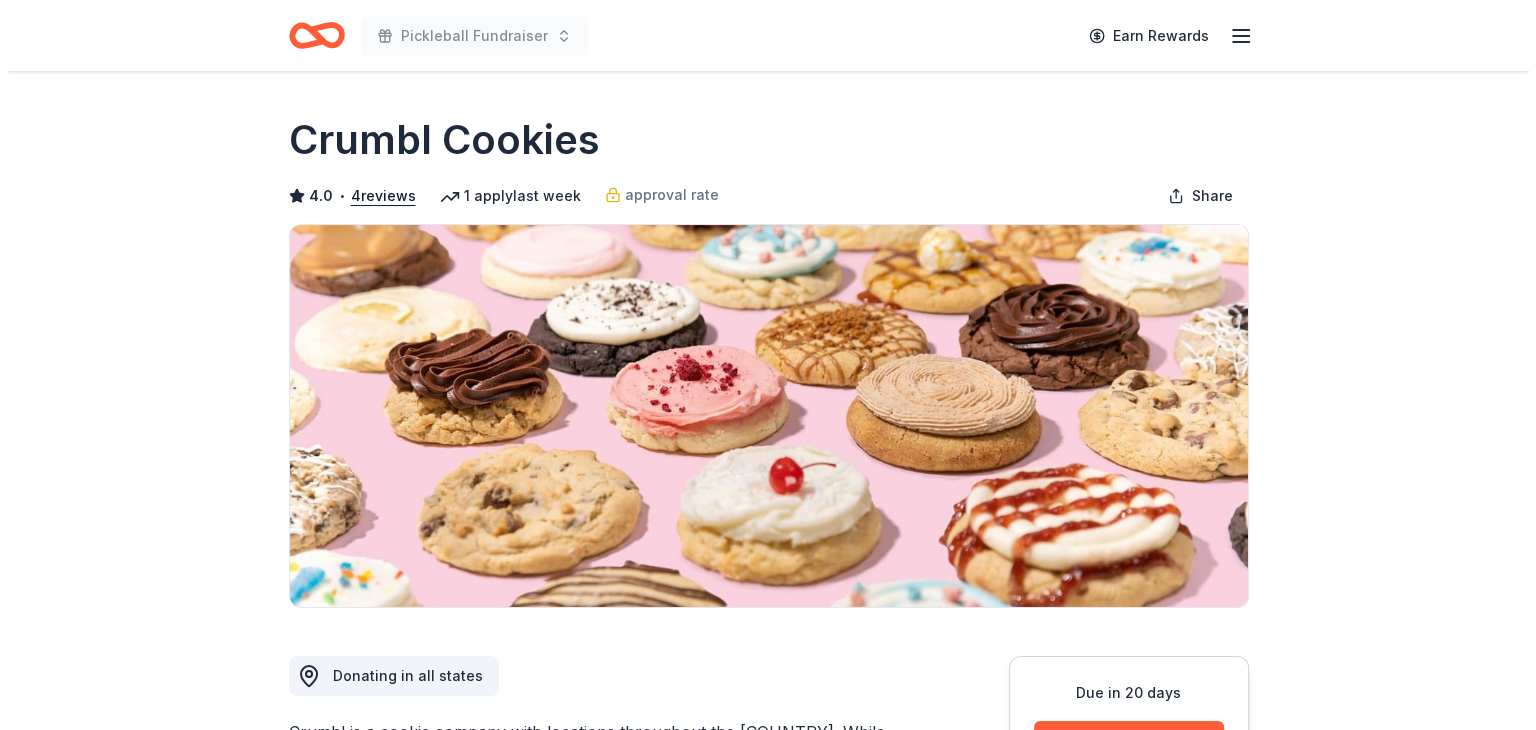 scroll, scrollTop: 300, scrollLeft: 0, axis: vertical 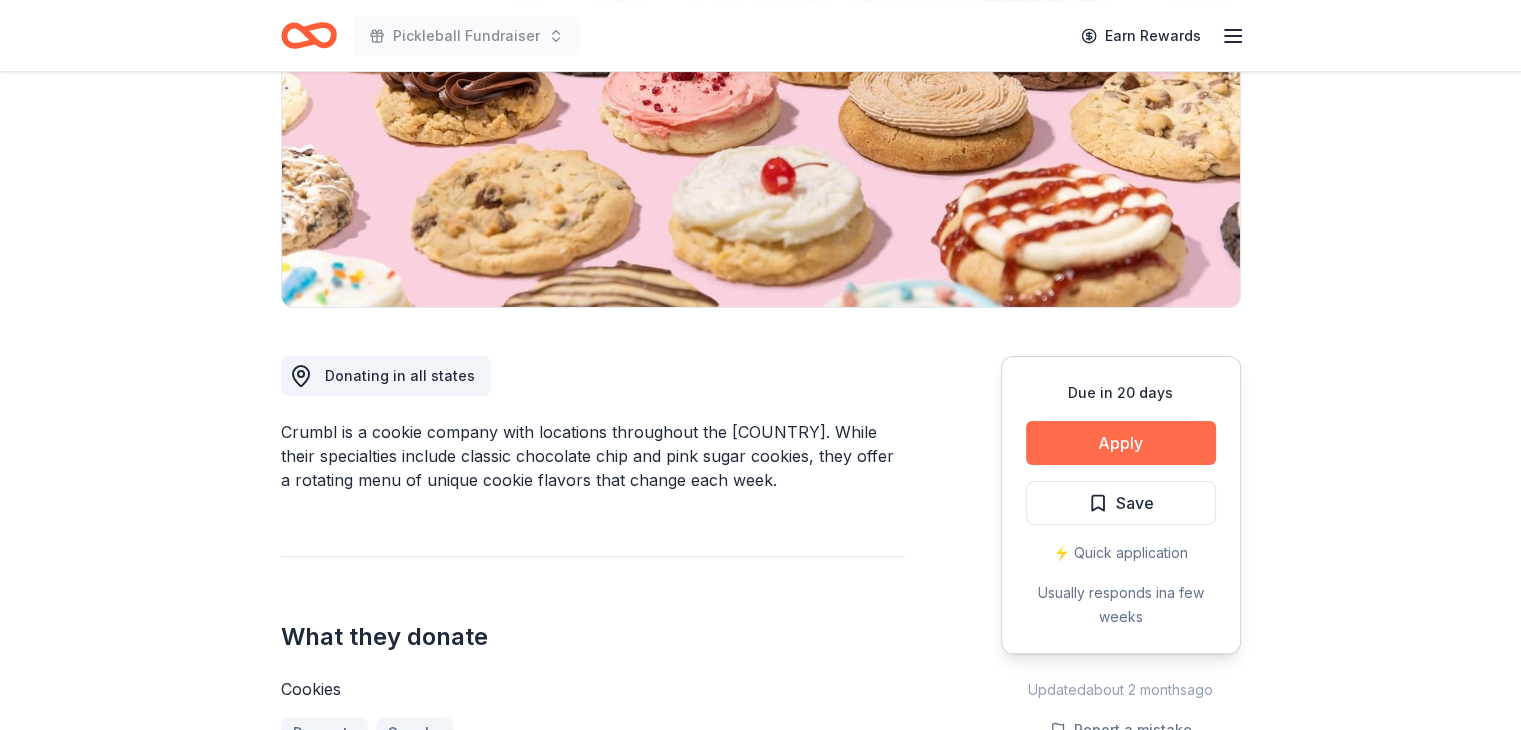 click on "Apply" at bounding box center (1121, 443) 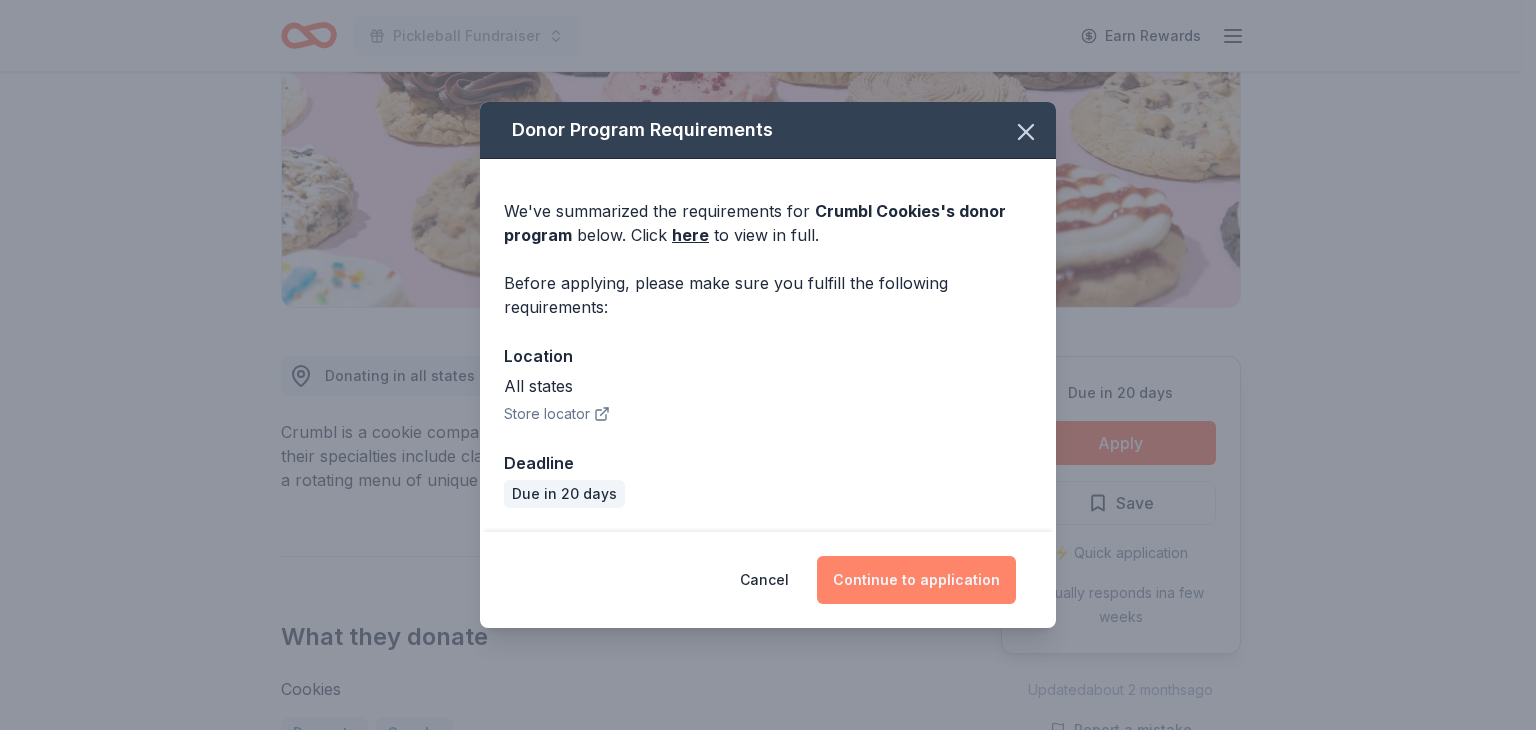 click on "Continue to application" at bounding box center (916, 580) 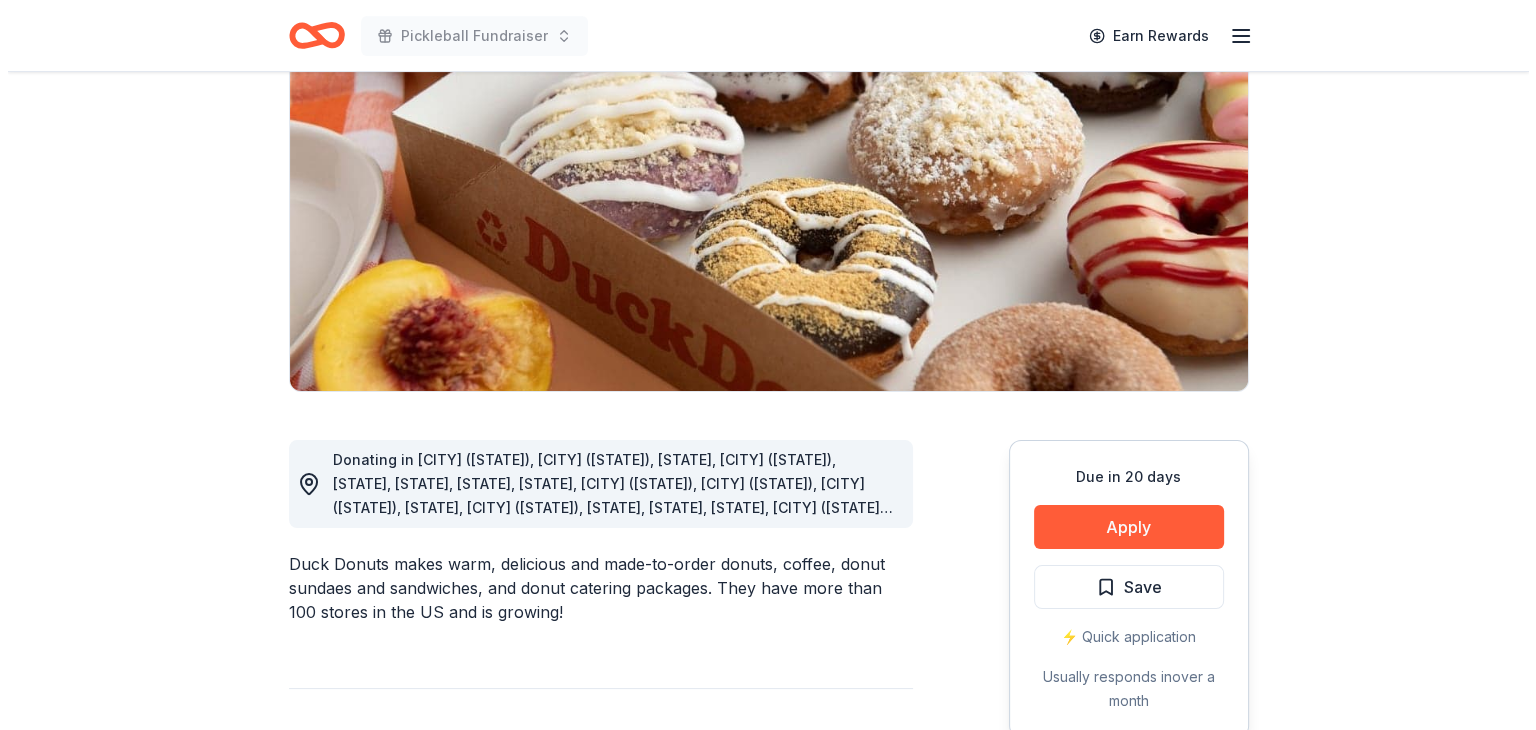 scroll, scrollTop: 218, scrollLeft: 0, axis: vertical 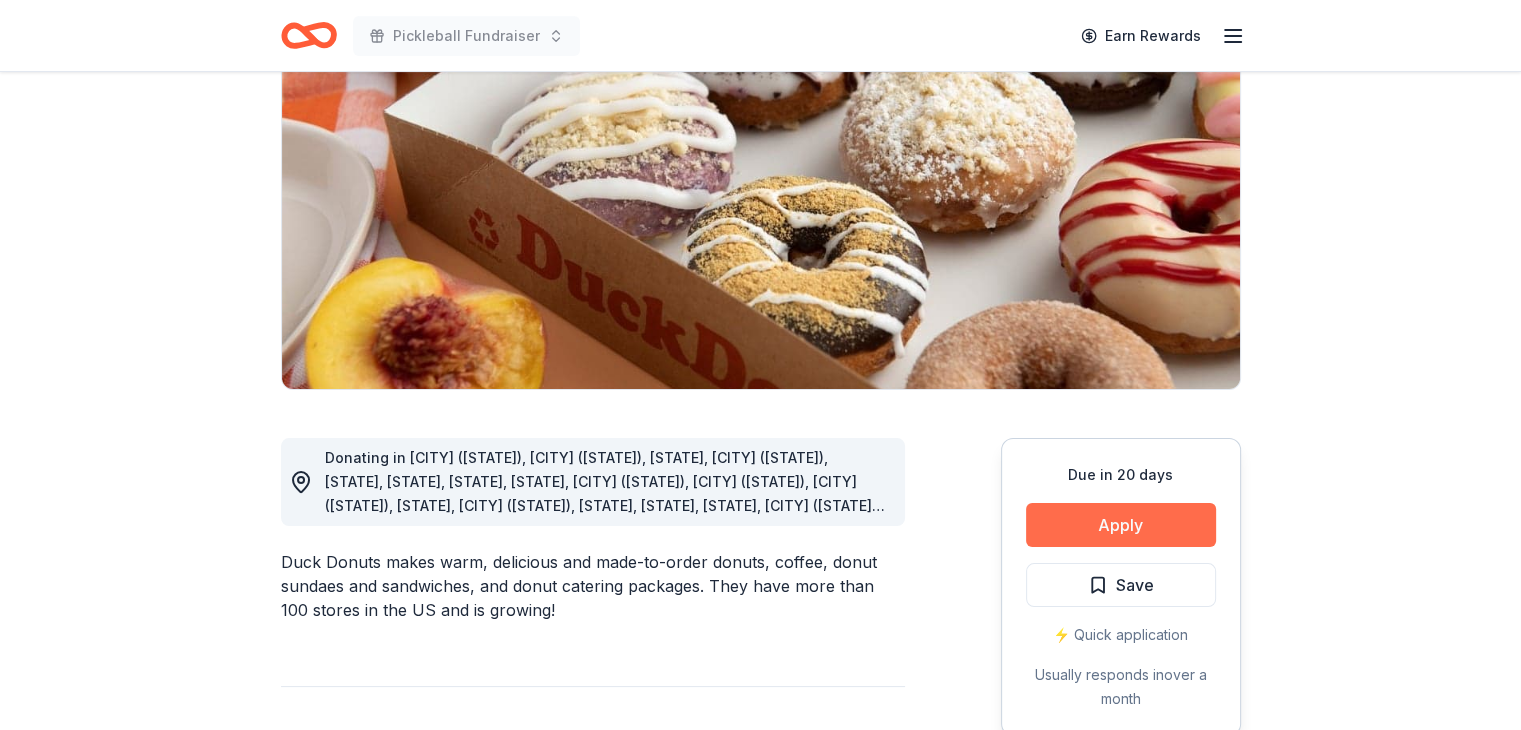 click on "Apply" at bounding box center [1121, 525] 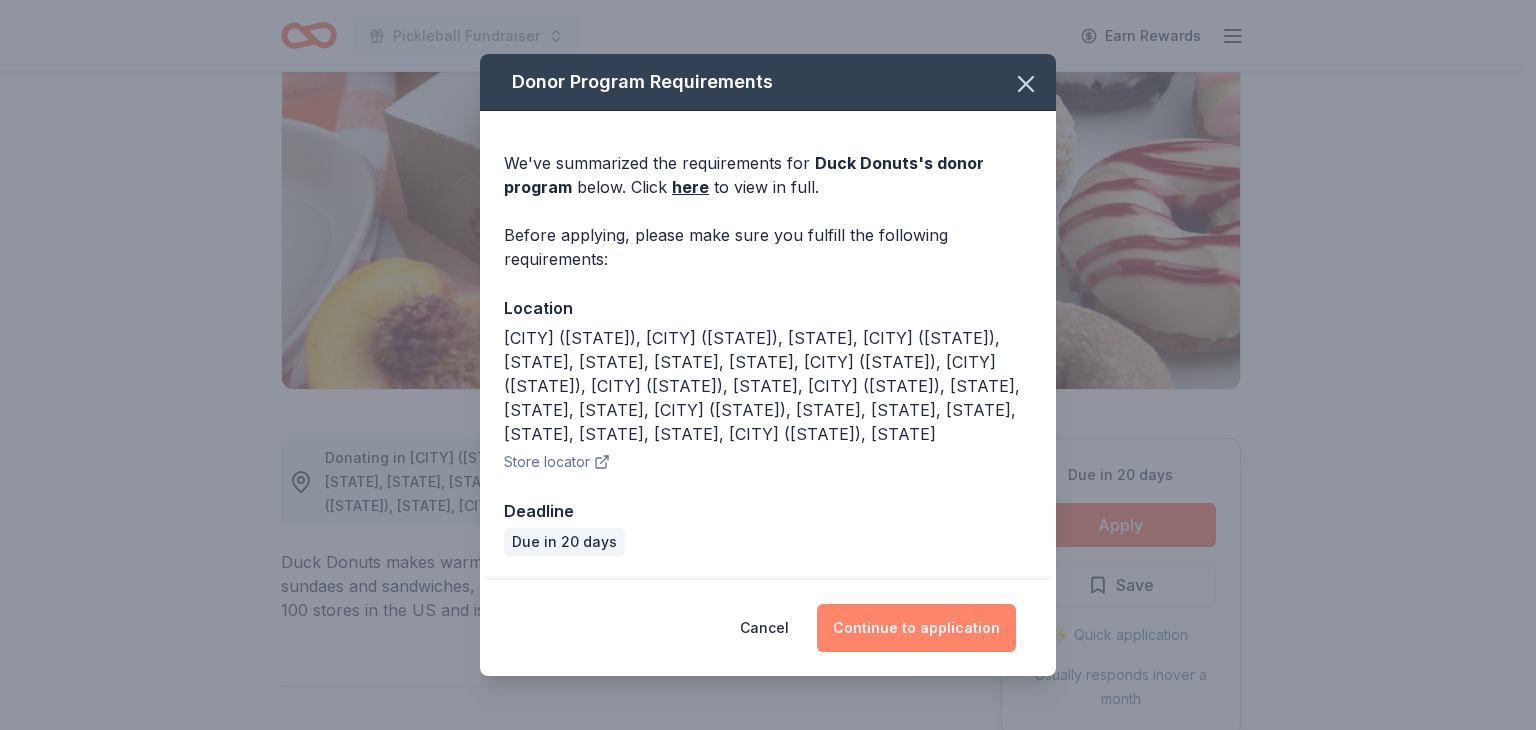click on "Continue to application" at bounding box center (916, 628) 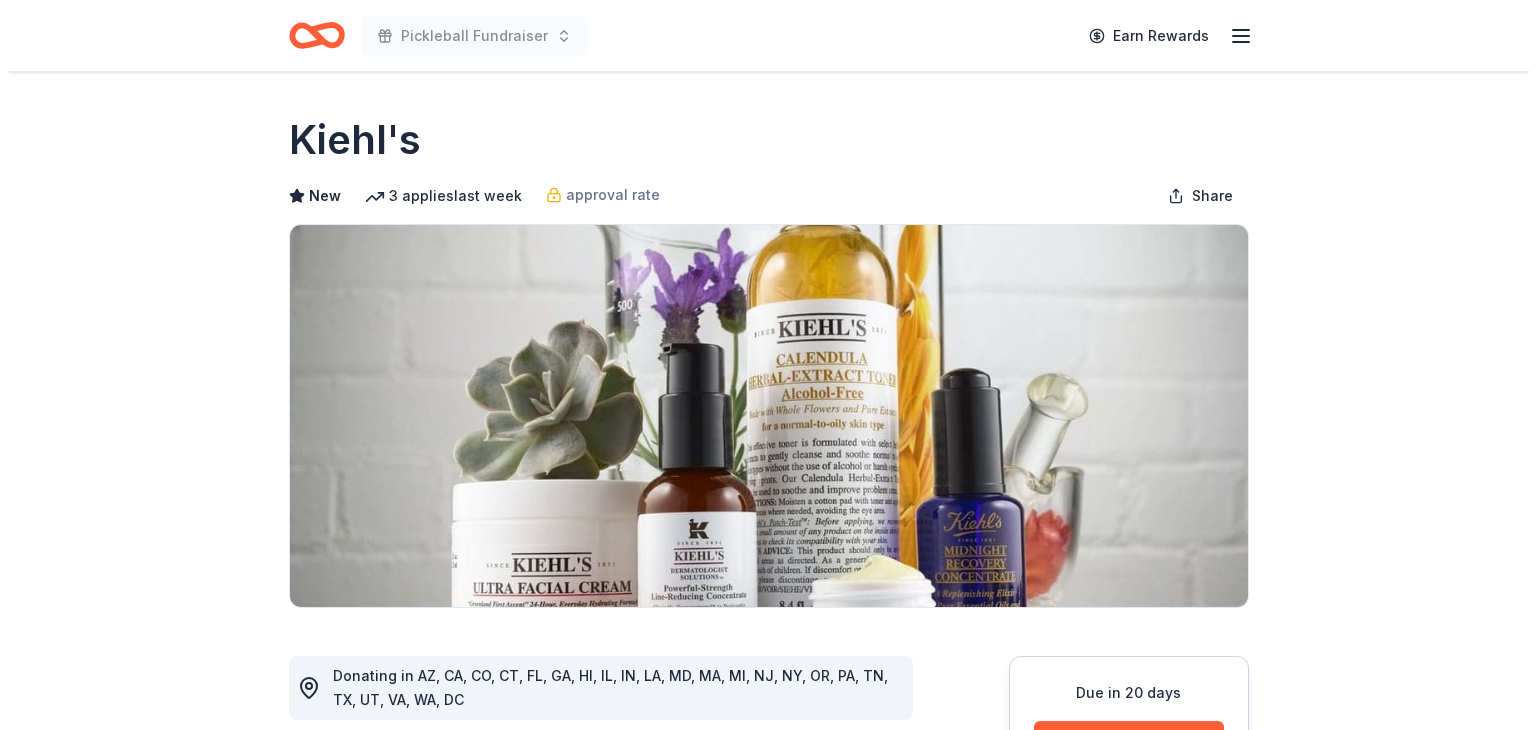 scroll, scrollTop: 359, scrollLeft: 0, axis: vertical 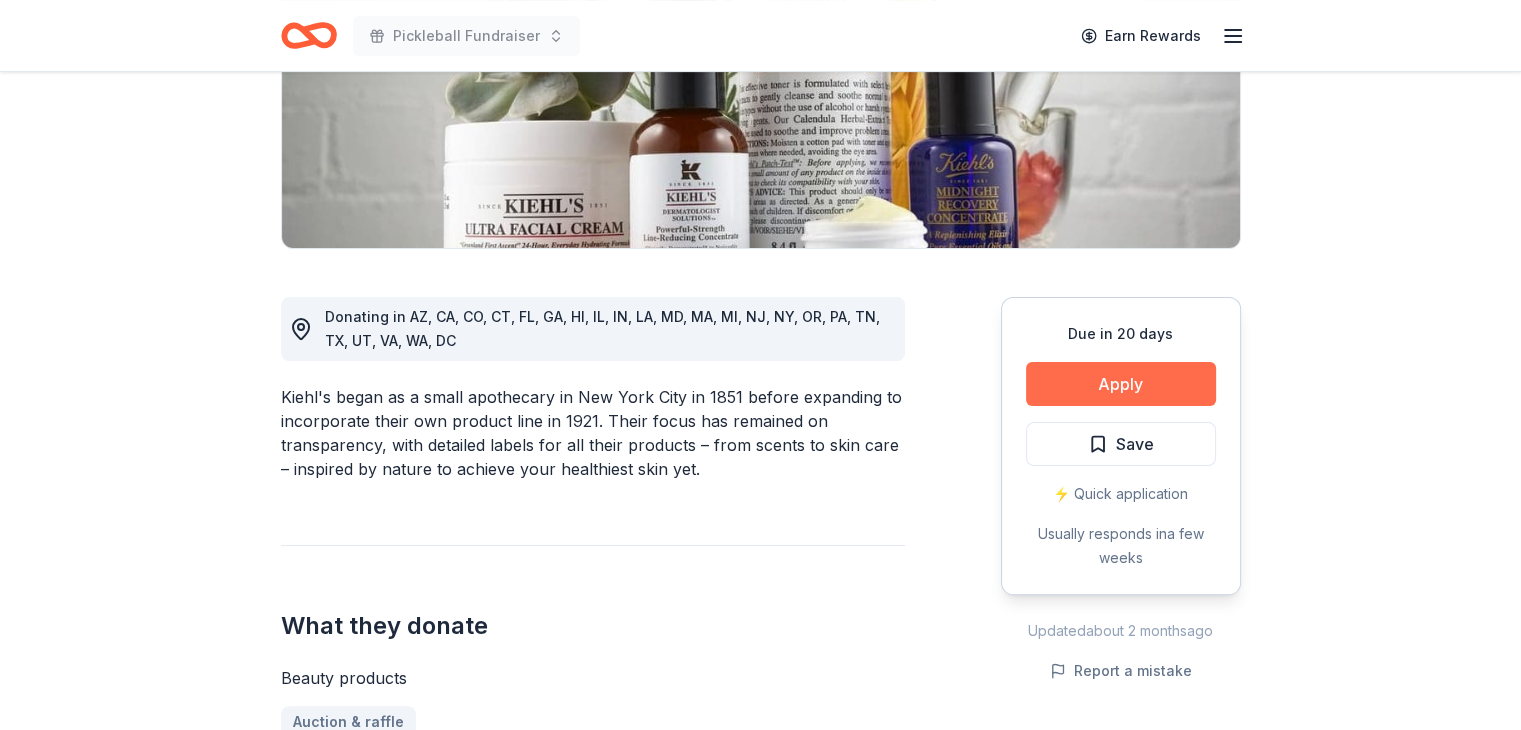 click on "Apply" at bounding box center (1121, 384) 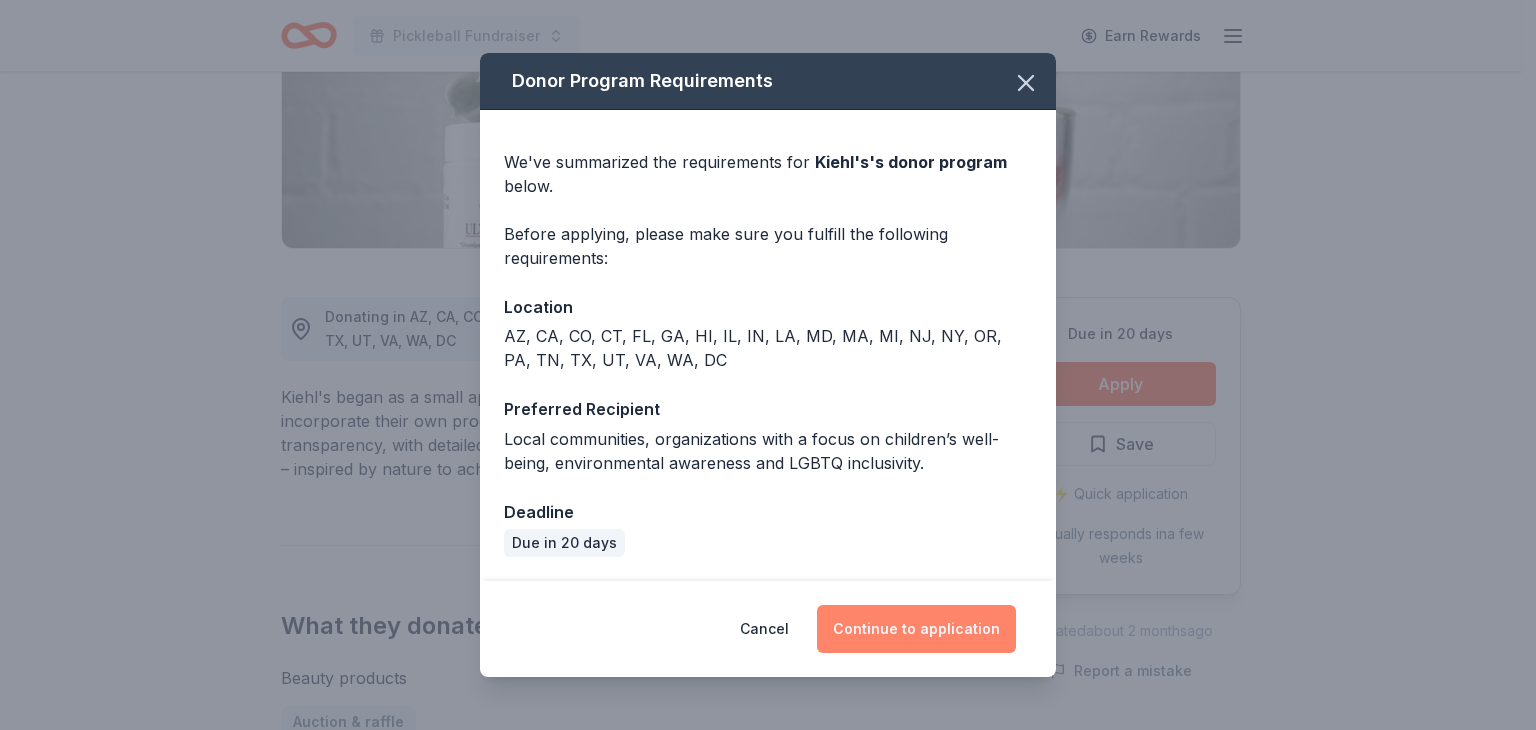 click on "Continue to application" at bounding box center (916, 629) 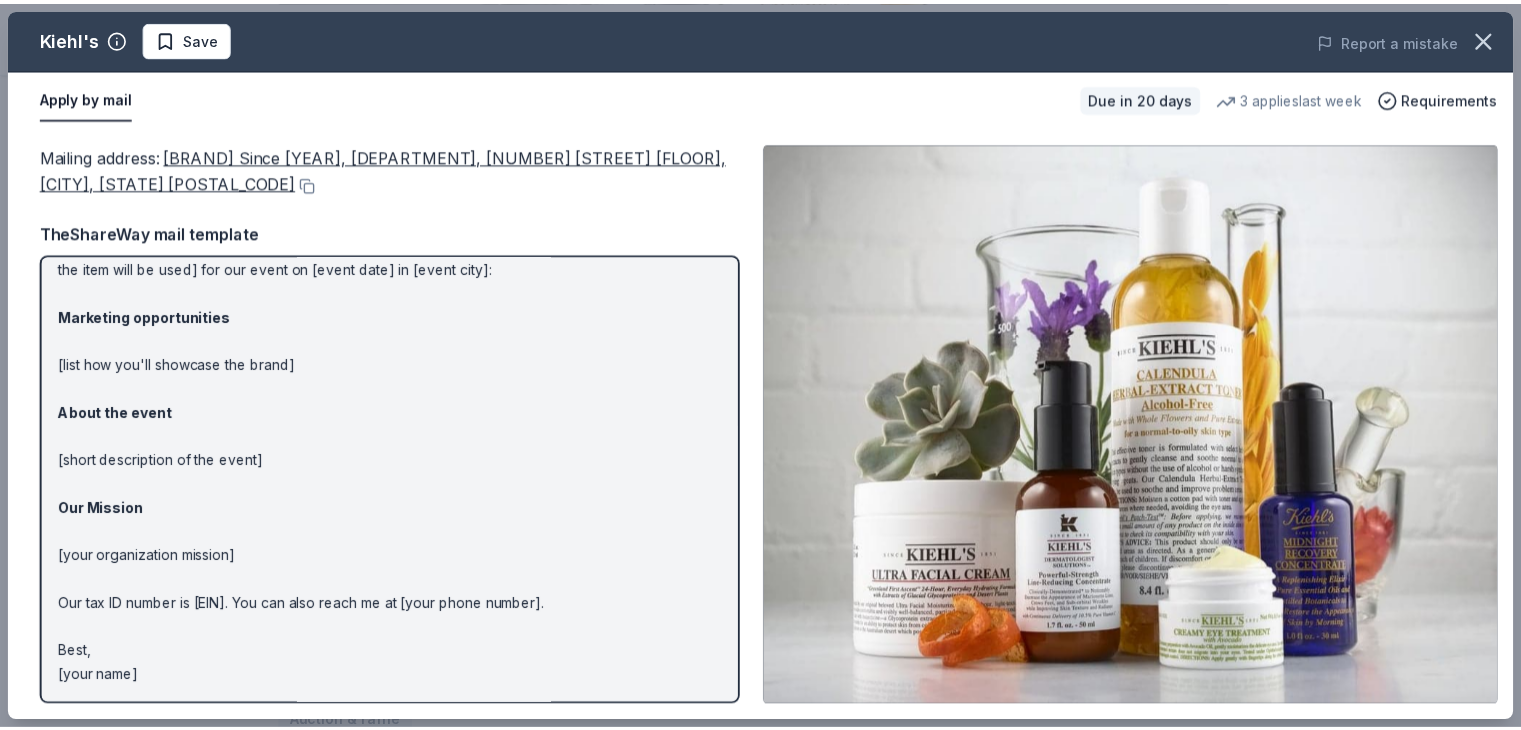 scroll, scrollTop: 0, scrollLeft: 0, axis: both 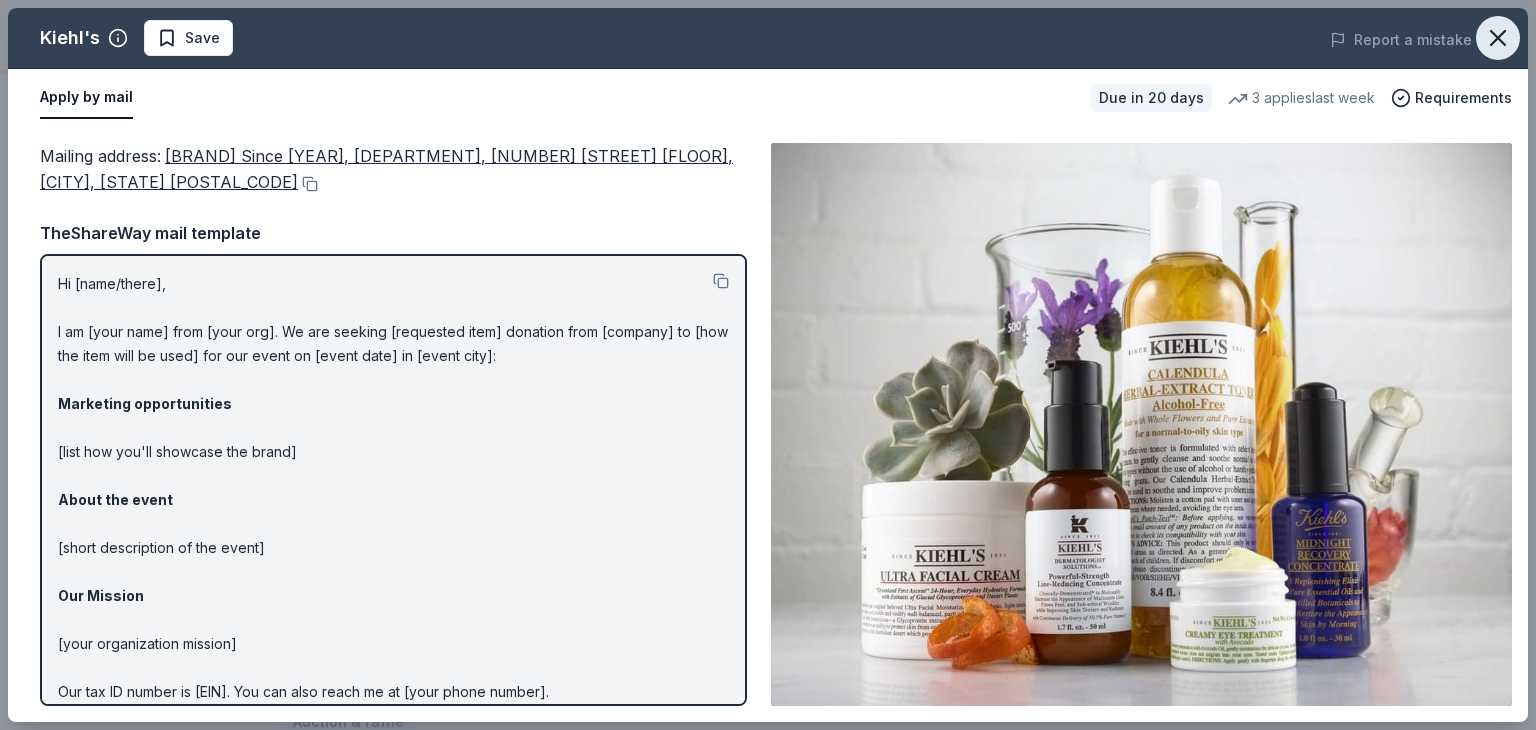 click 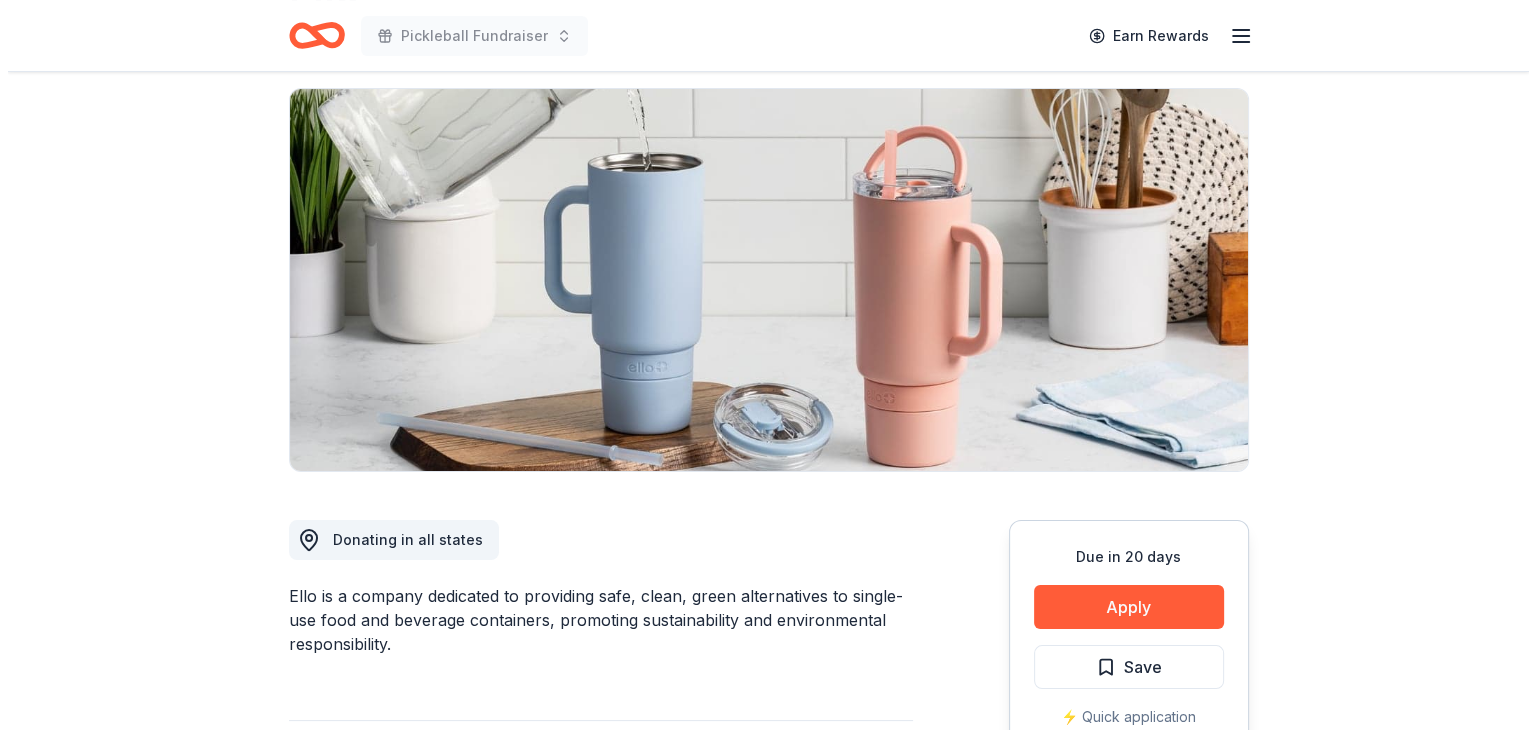 scroll, scrollTop: 131, scrollLeft: 0, axis: vertical 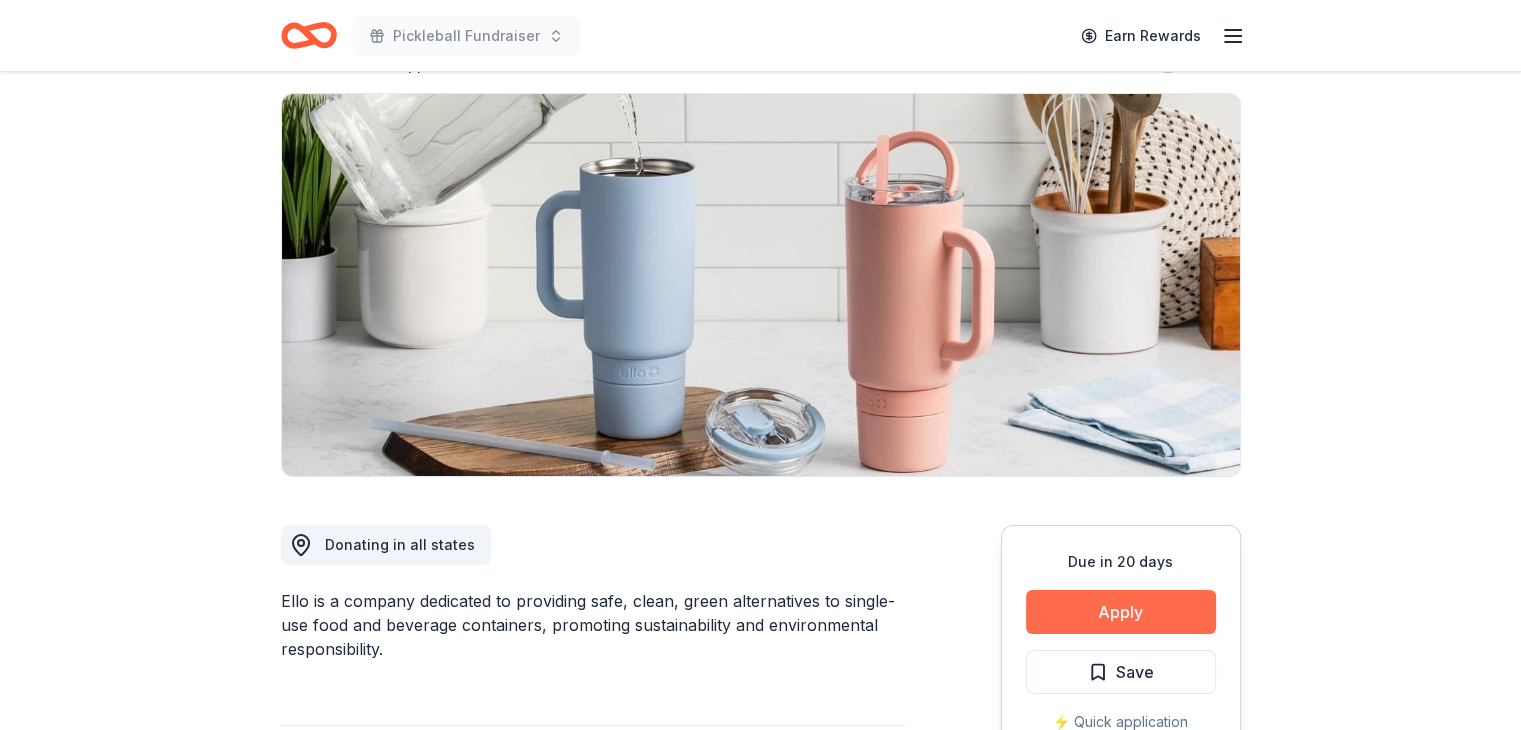 click on "Apply" at bounding box center (1121, 612) 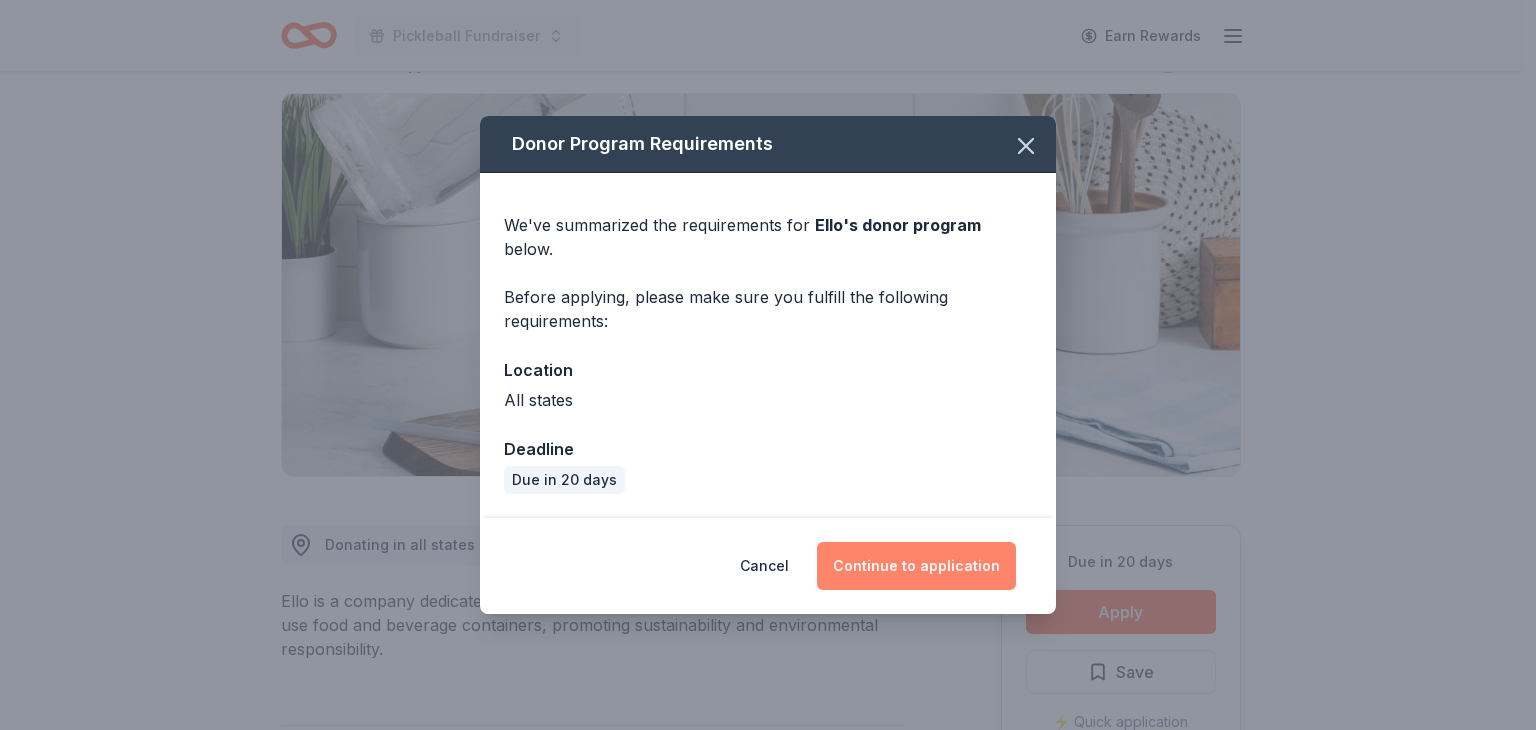 click on "Continue to application" at bounding box center [916, 566] 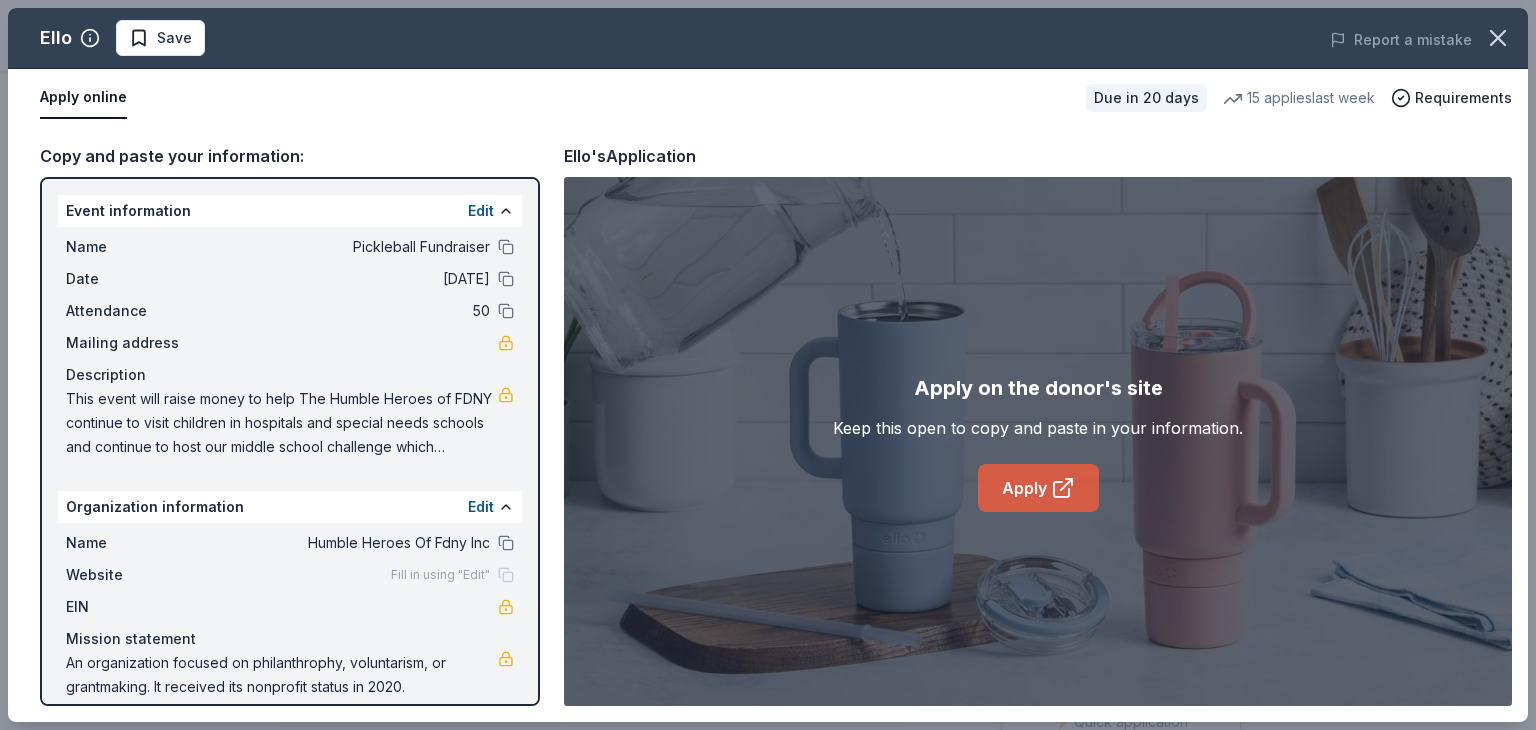 click 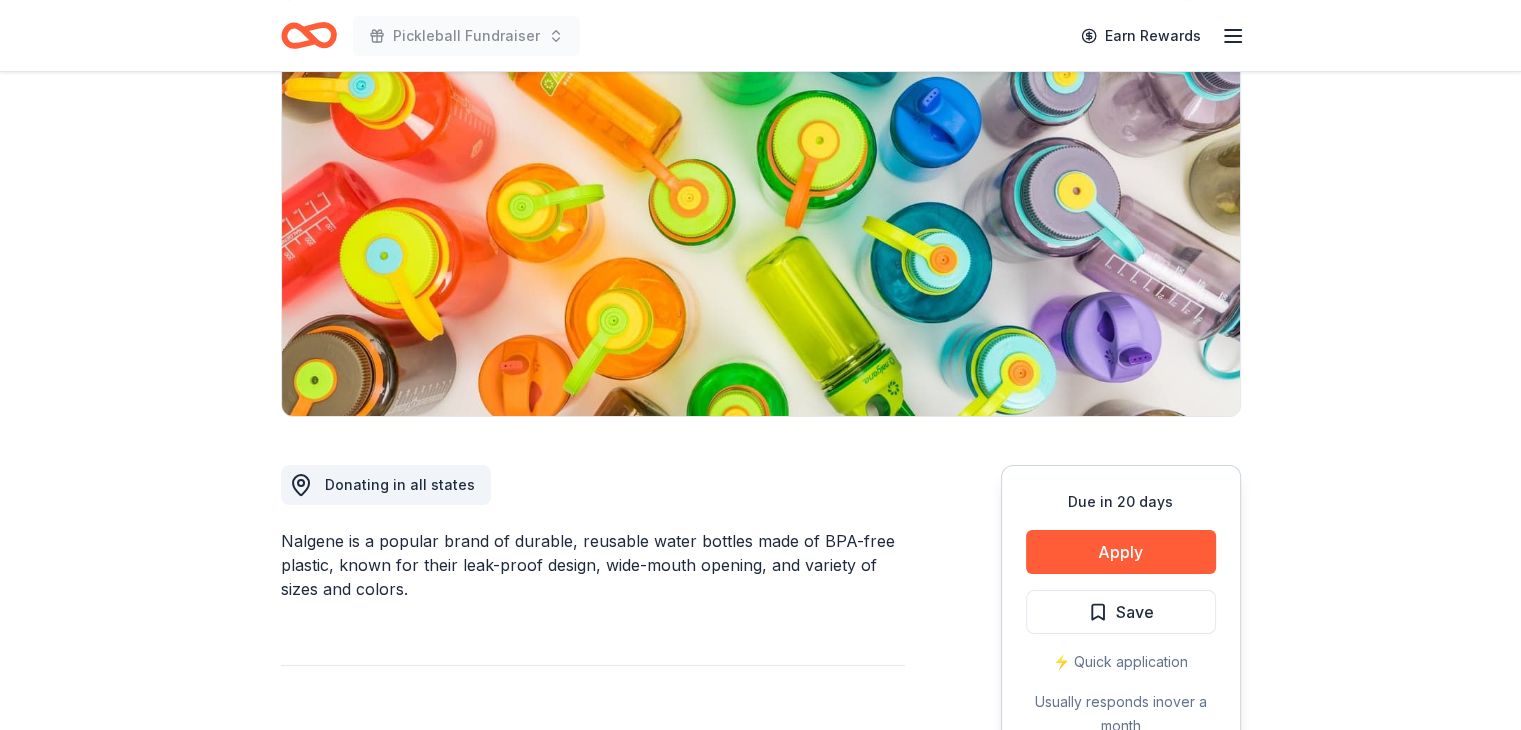 scroll, scrollTop: 223, scrollLeft: 0, axis: vertical 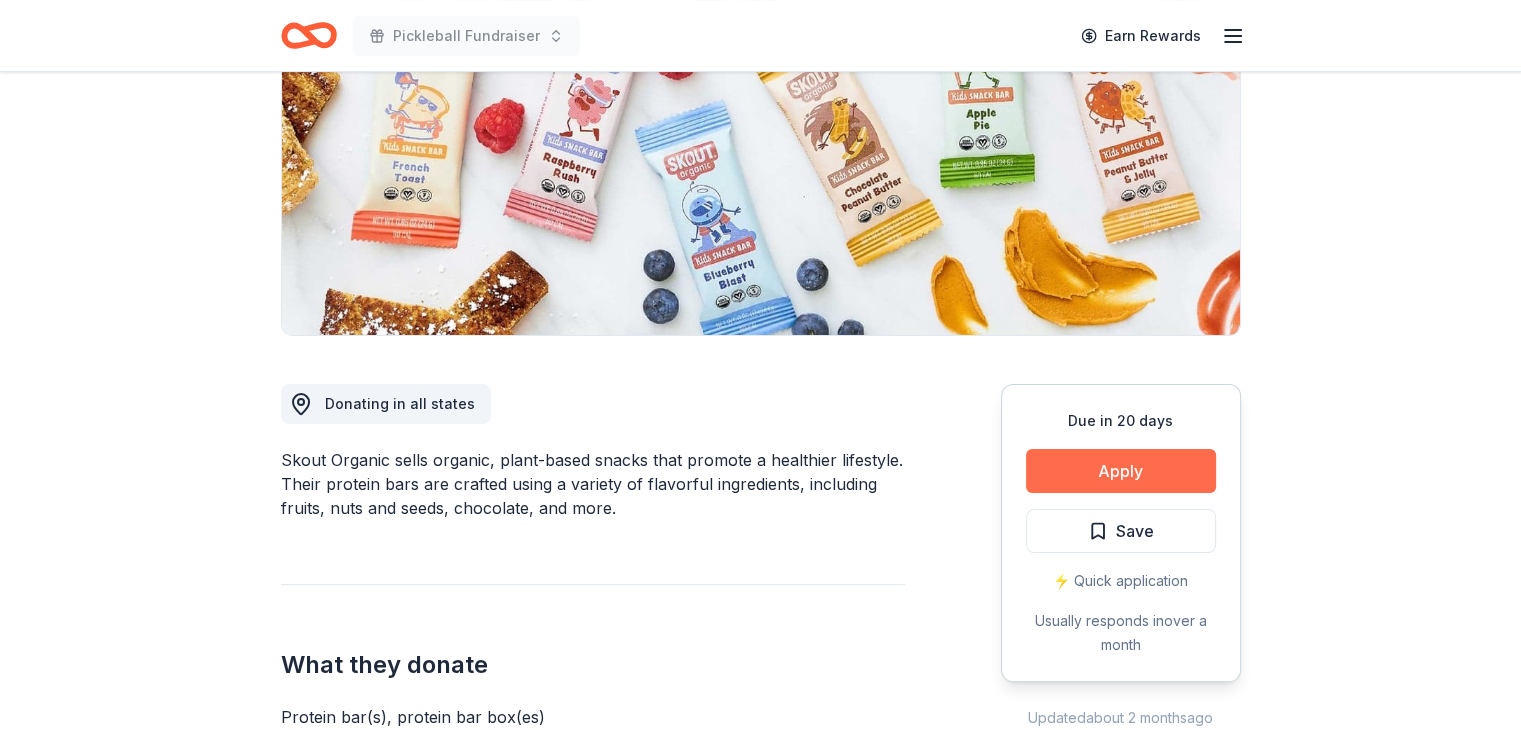 click on "Apply" at bounding box center (1121, 471) 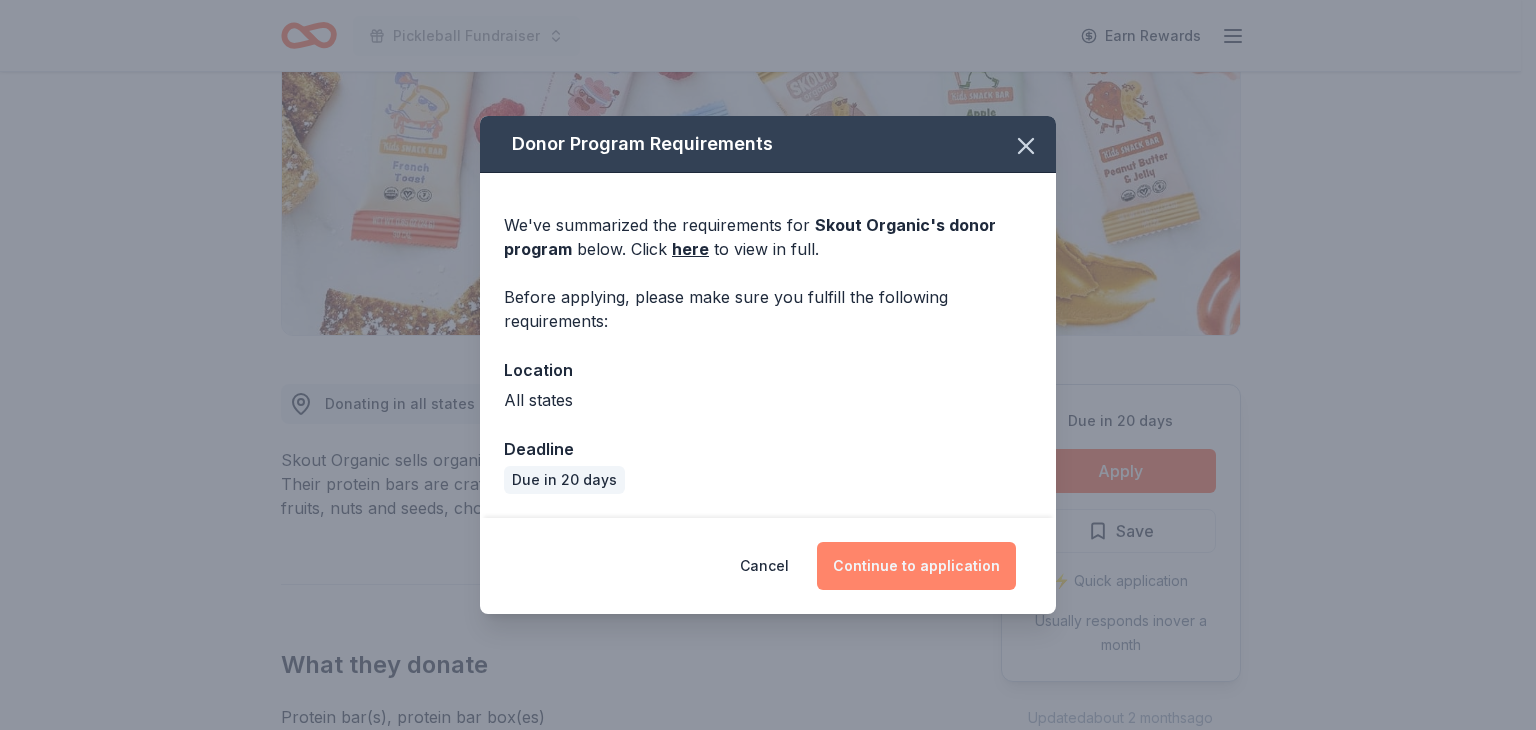 click on "Continue to application" at bounding box center (916, 566) 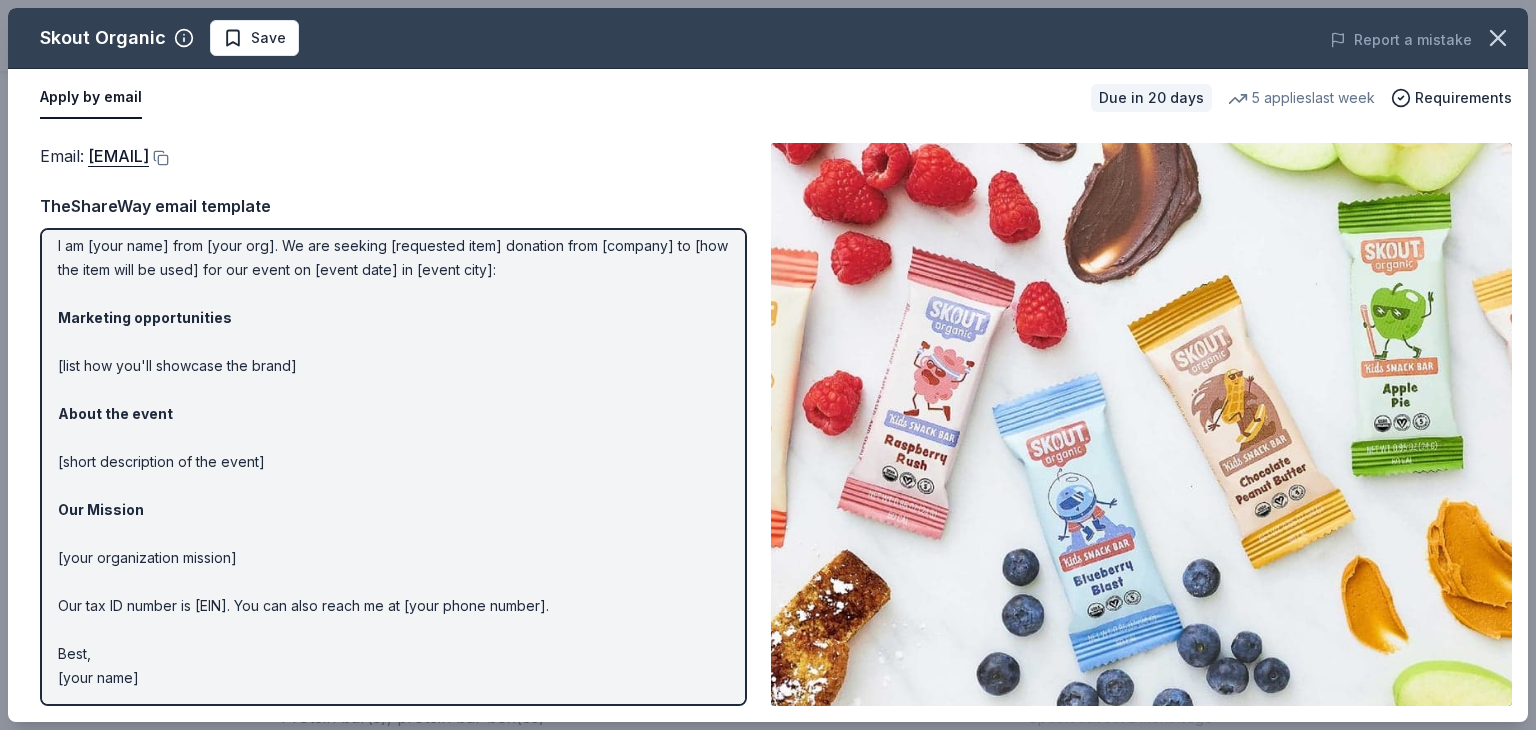 scroll, scrollTop: 0, scrollLeft: 0, axis: both 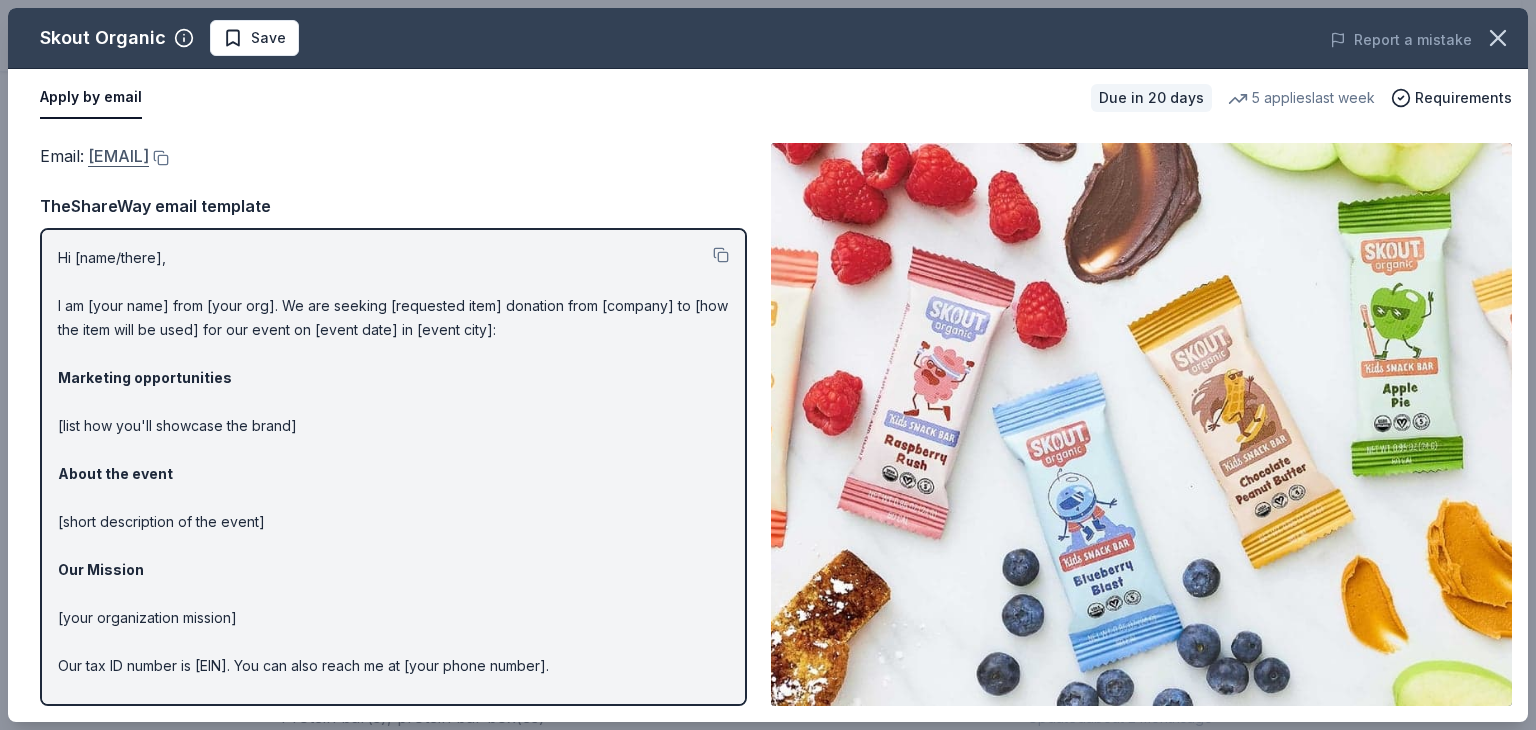 click on "[EMAIL]" at bounding box center [118, 156] 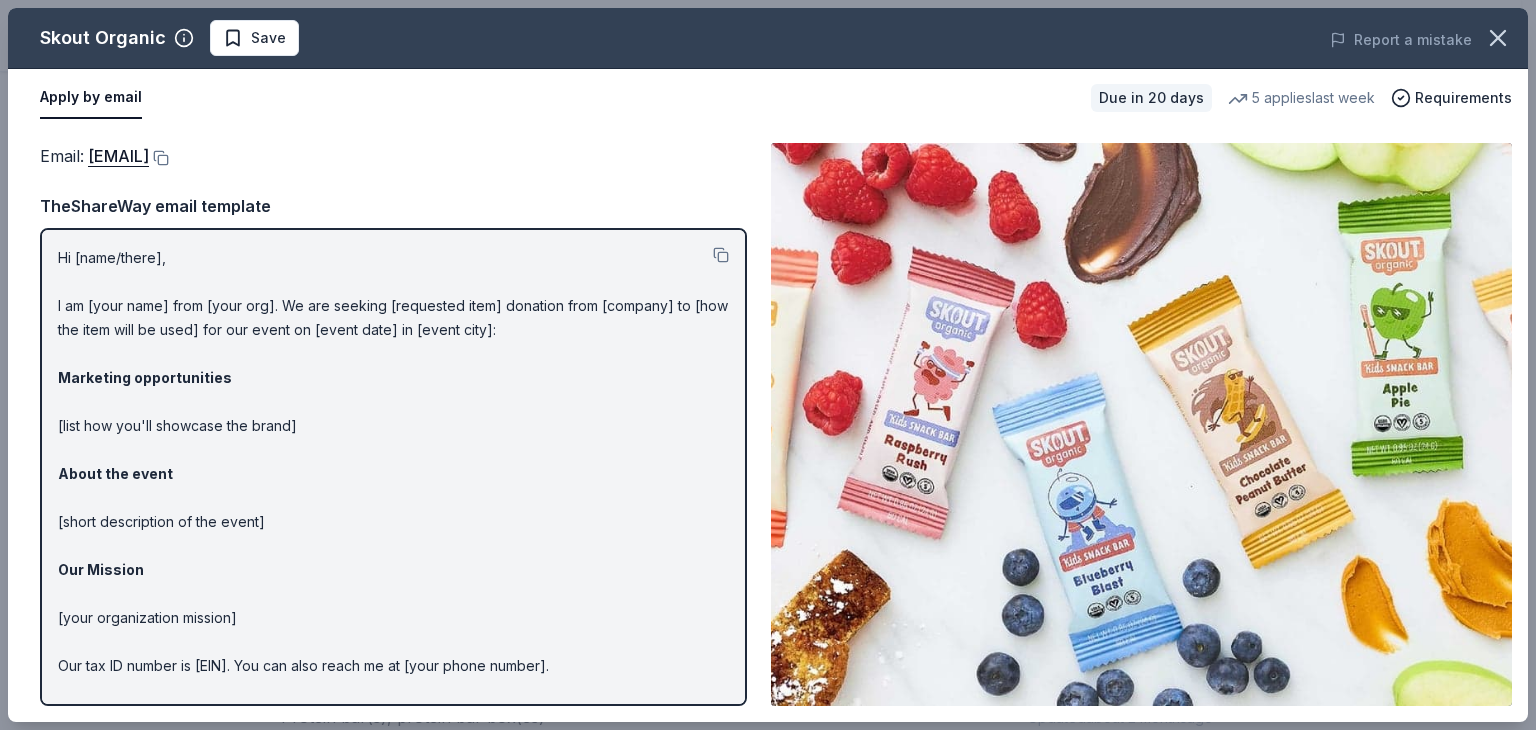 click on "Email : [EMAIL] TheShareWay email template Hi [name/there],
I am [your name] from [your org]. We are seeking [requested item] donation from [company] to [how the item will be used] for our event on [event date] in [event city]:
Marketing opportunities
[list how you'll showcase the brand]
About the event
[short description of the event]
Our Mission
[your organization mission]
Our tax ID number is [EIN]. You can also reach me at [PHONE].
Best,
[your name]" at bounding box center (393, 424) 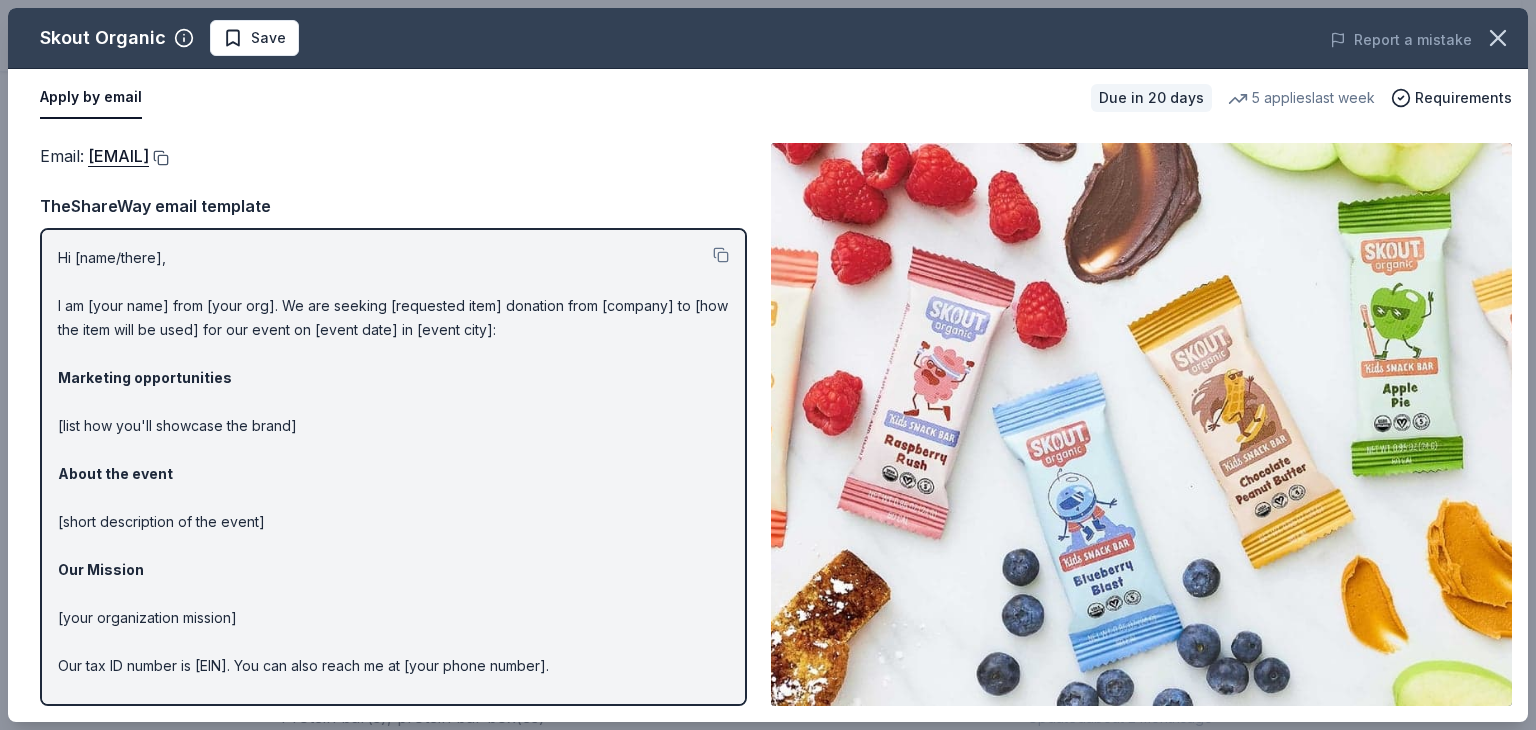 click at bounding box center (159, 158) 